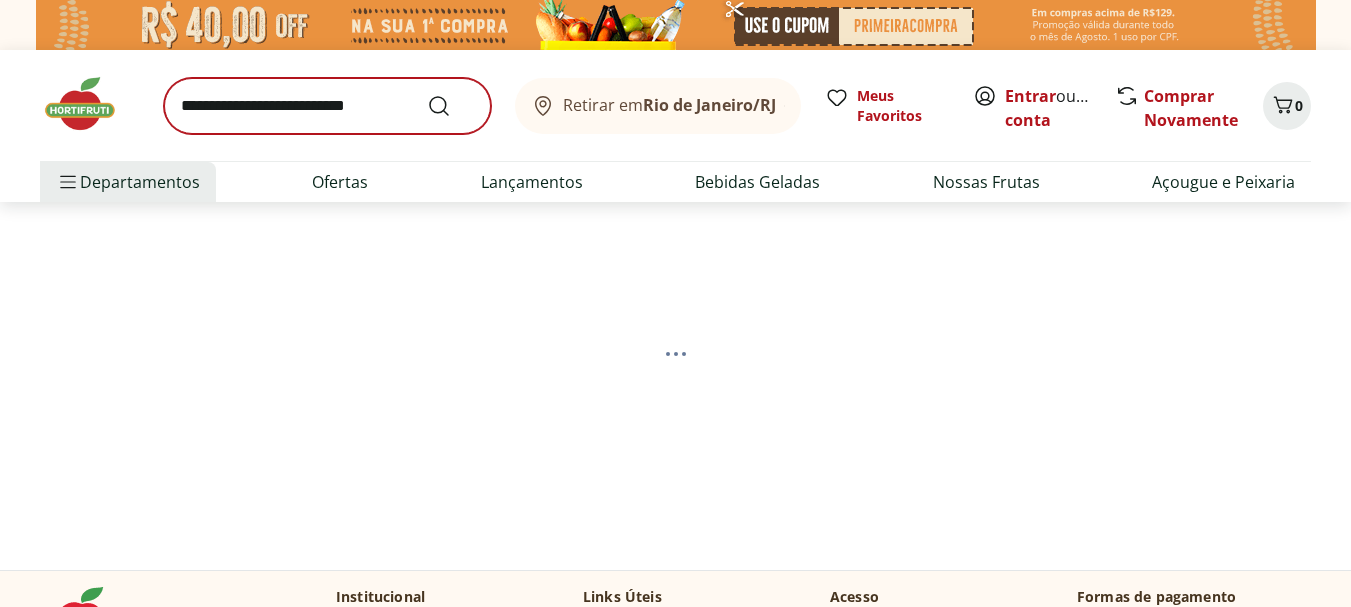 scroll, scrollTop: 0, scrollLeft: 0, axis: both 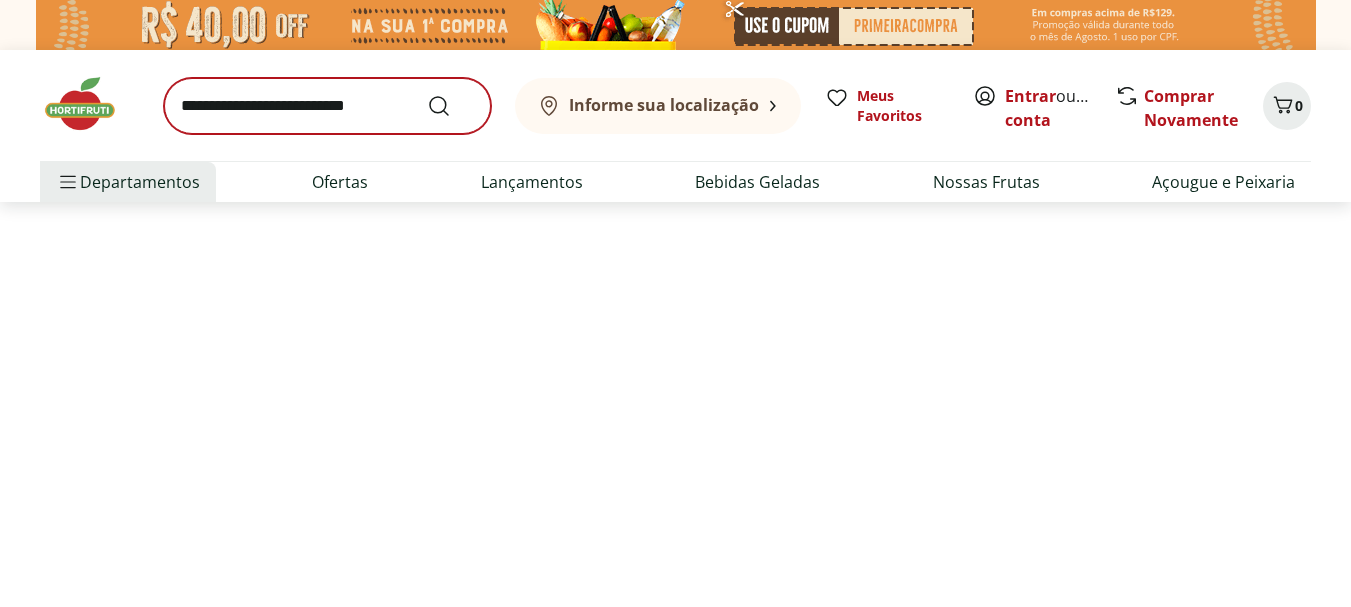 select on "**********" 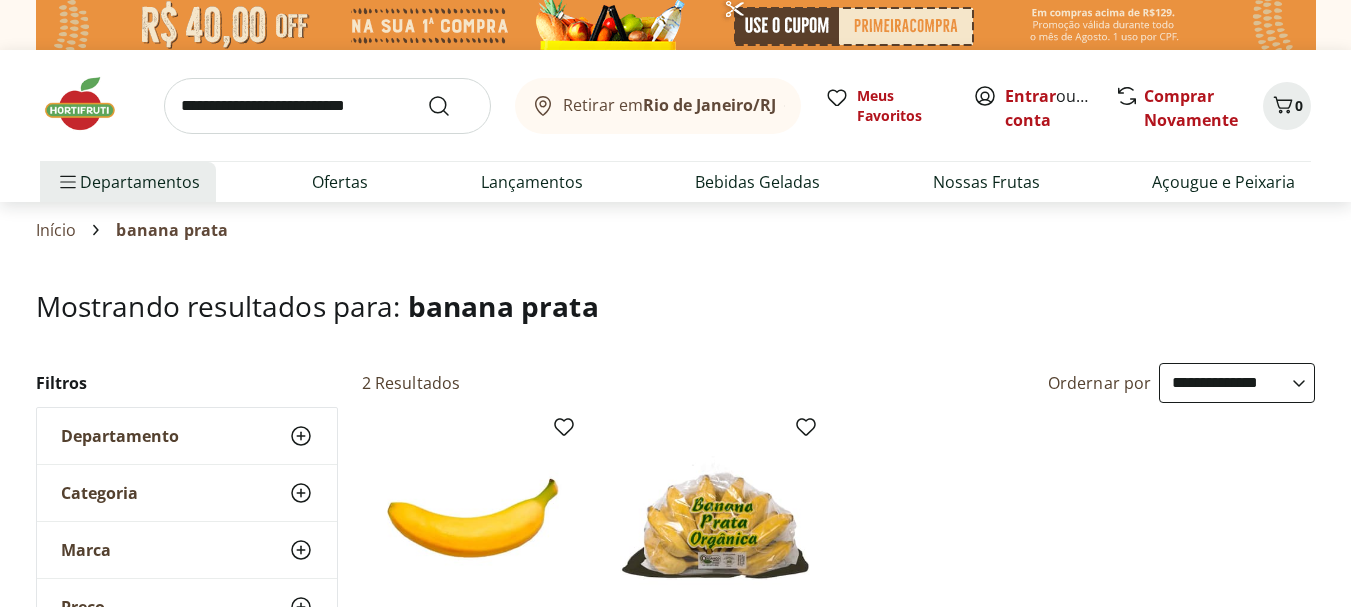 click at bounding box center [327, 106] 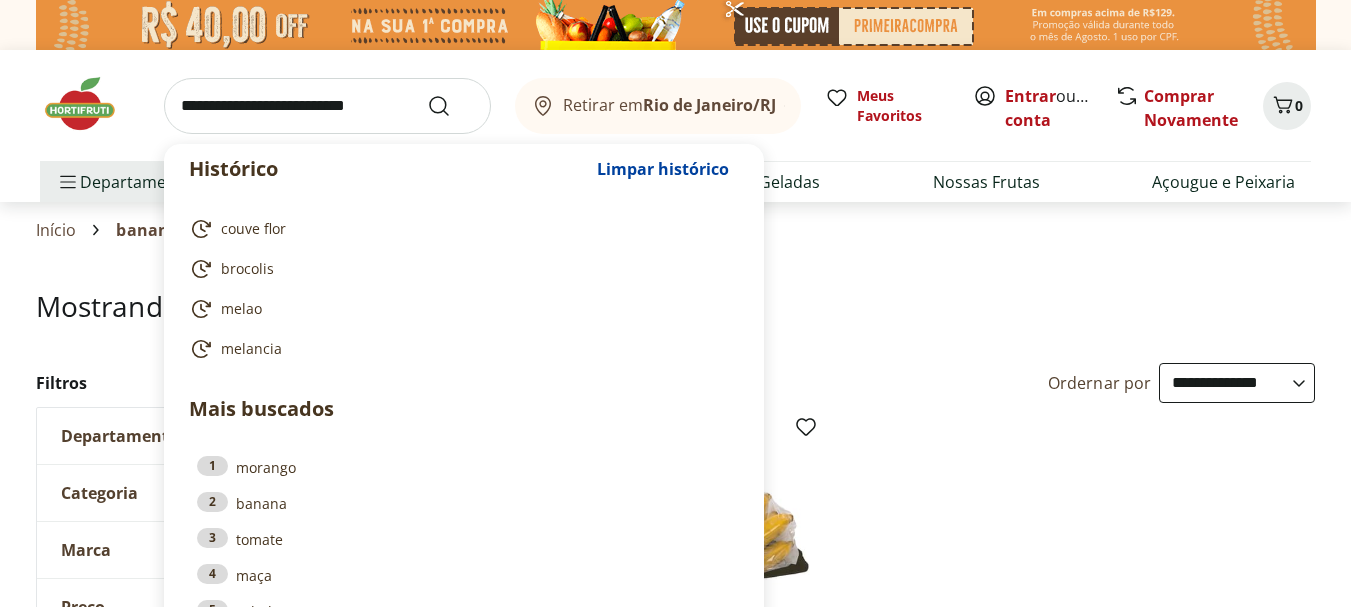 click at bounding box center (327, 106) 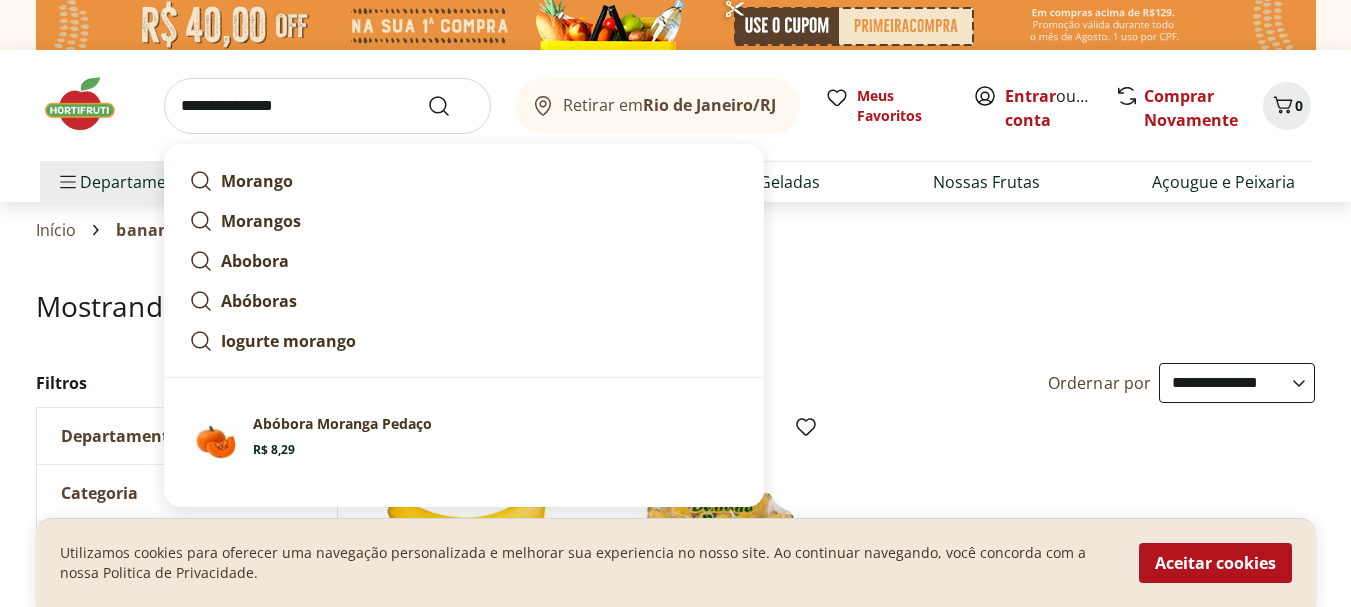 type on "**********" 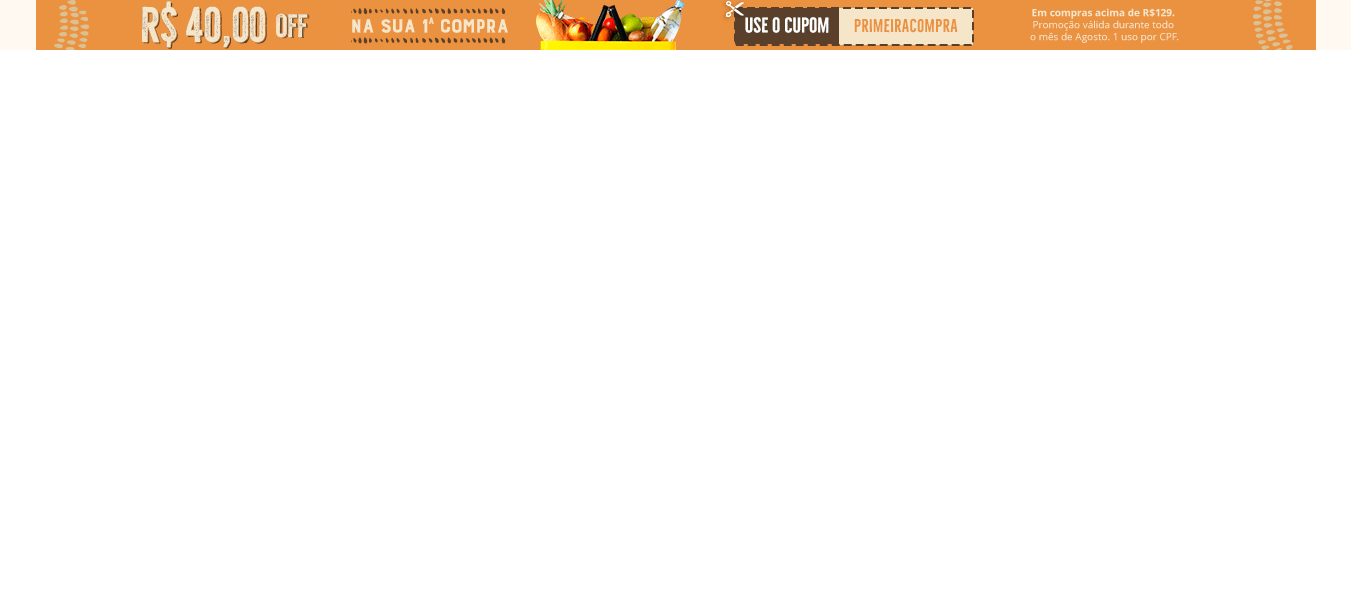 select on "**********" 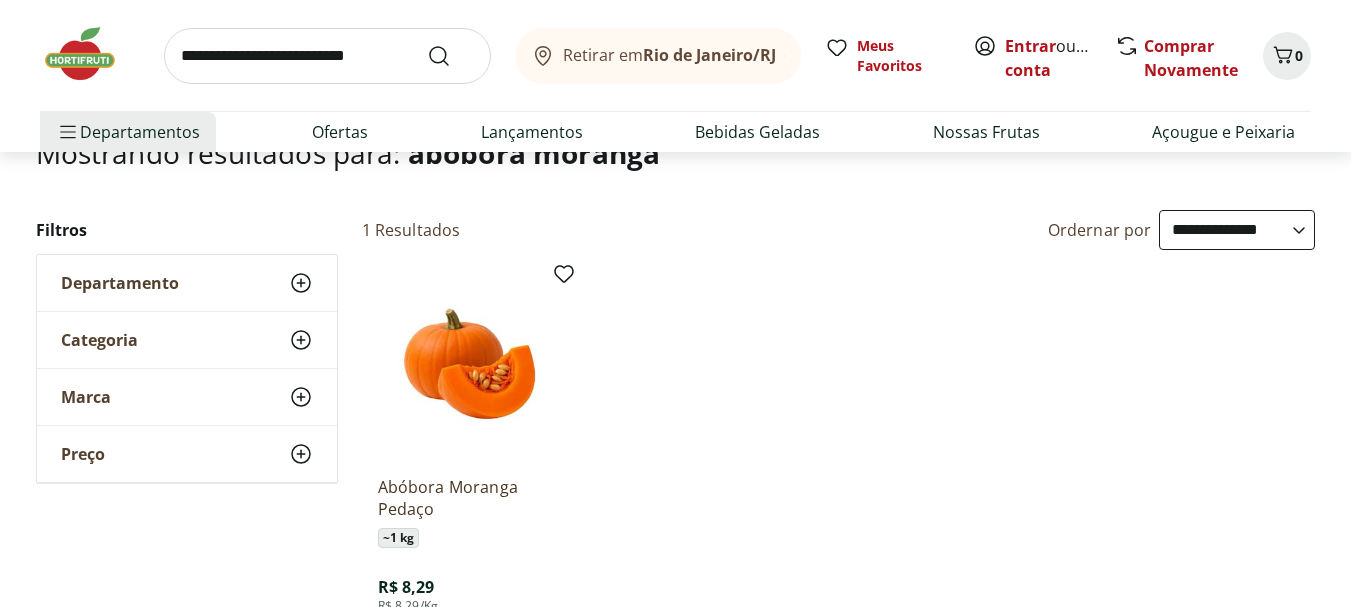 scroll, scrollTop: 300, scrollLeft: 0, axis: vertical 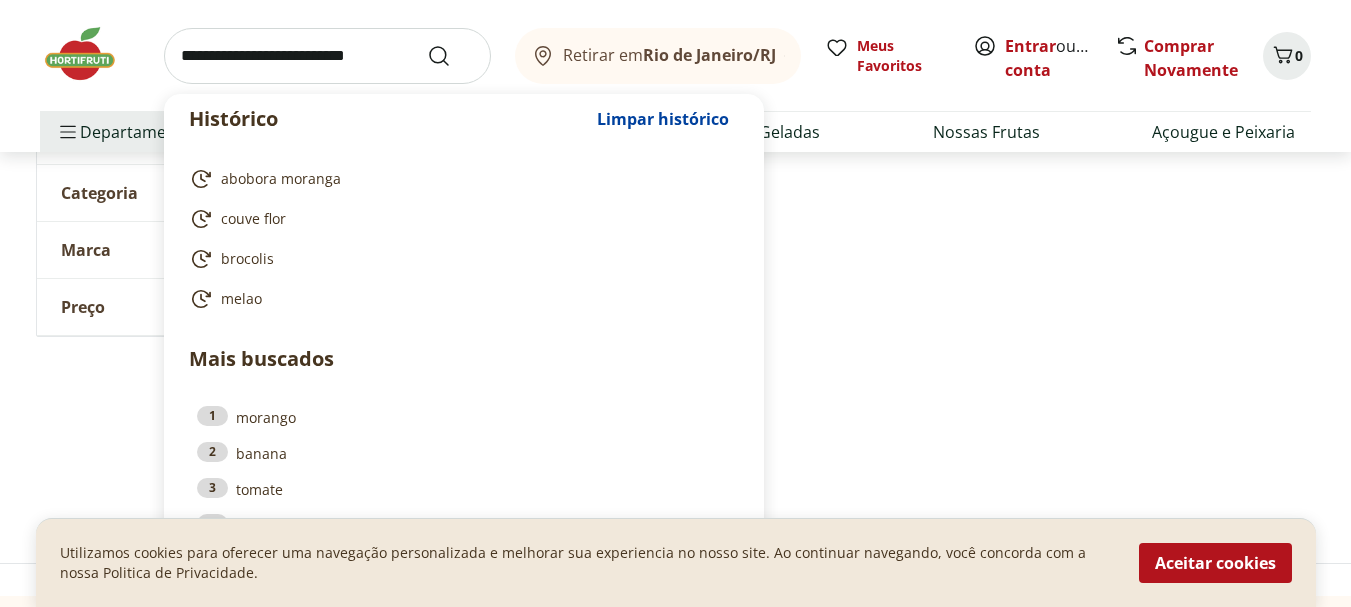 click at bounding box center (327, 56) 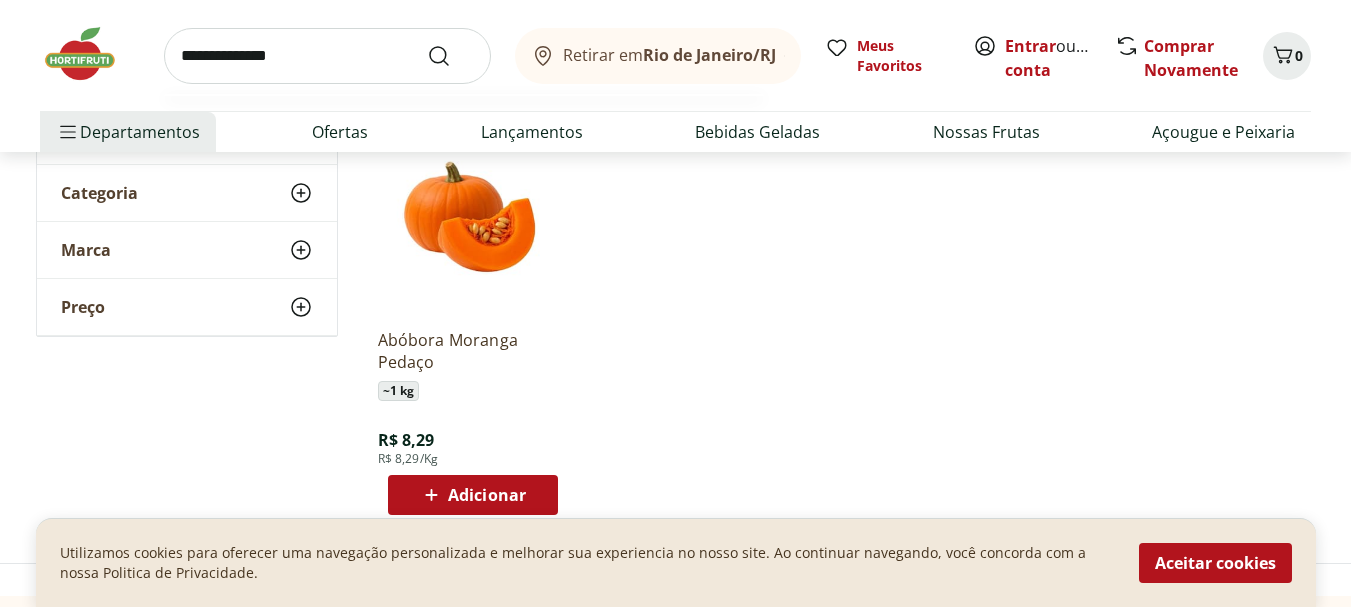 type on "**********" 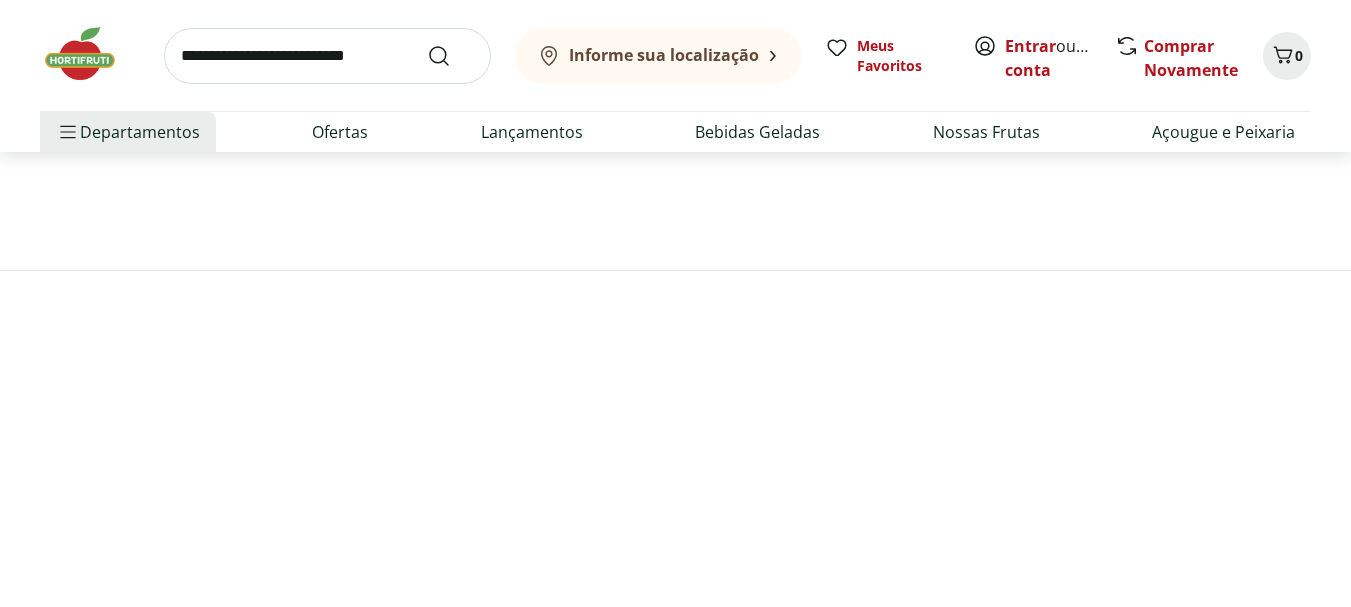 scroll, scrollTop: 0, scrollLeft: 0, axis: both 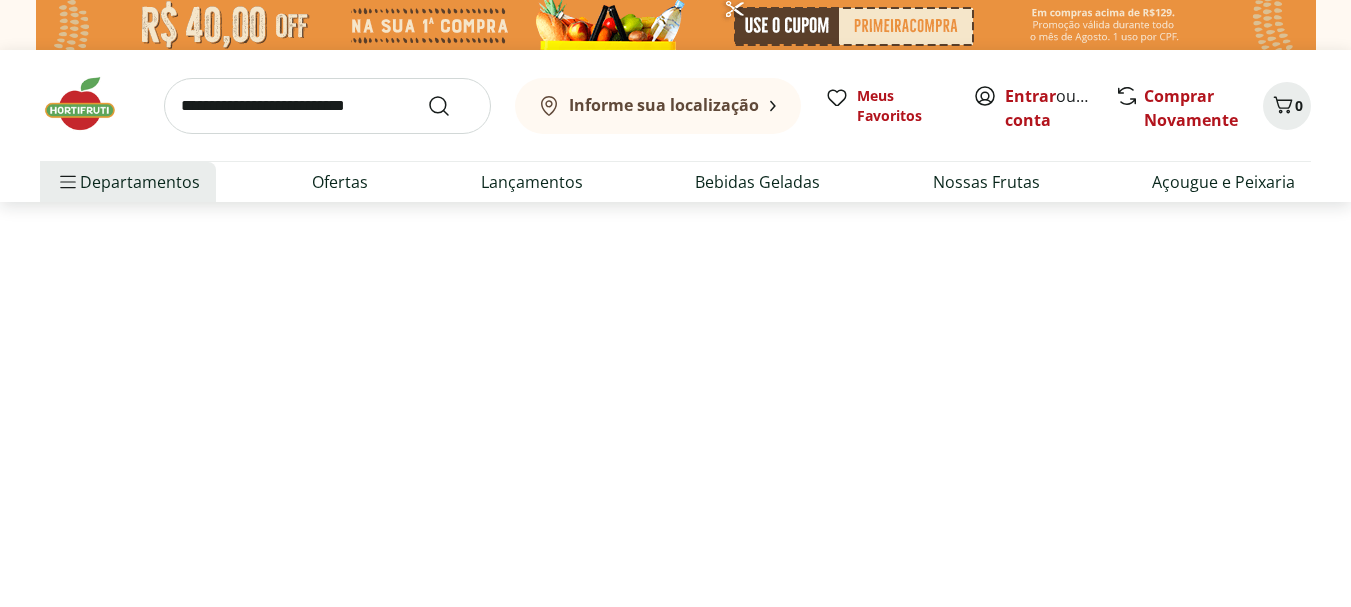 select on "**********" 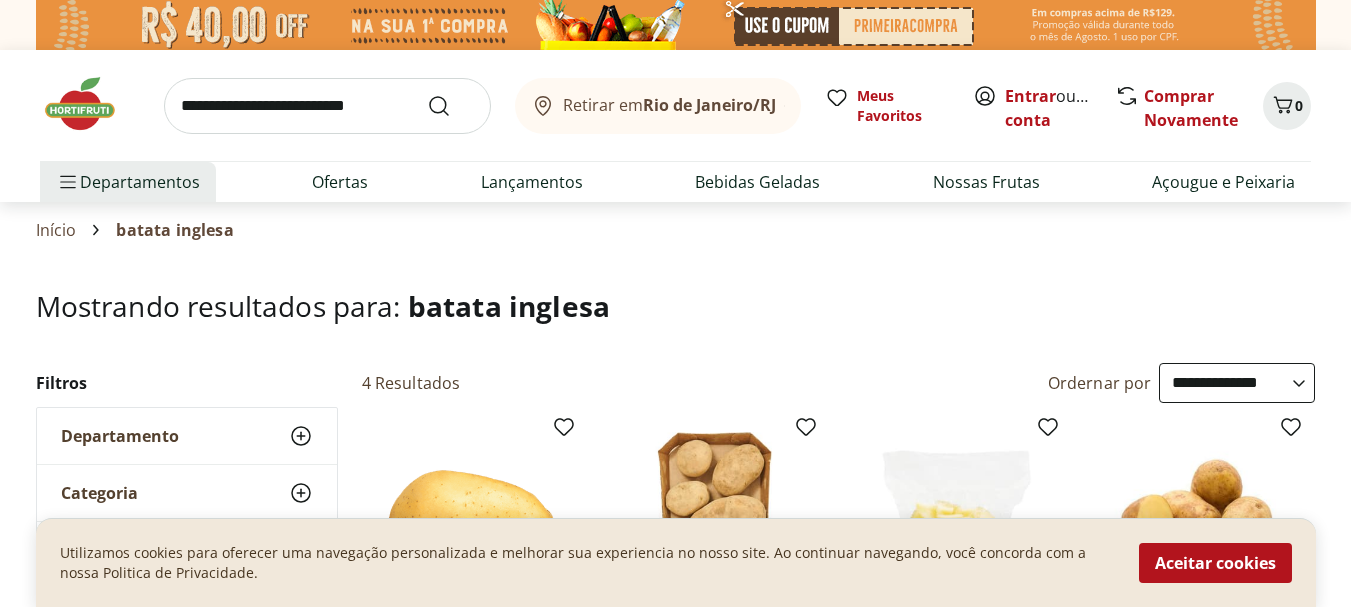 click on "Início batata inglesa" at bounding box center [676, 230] 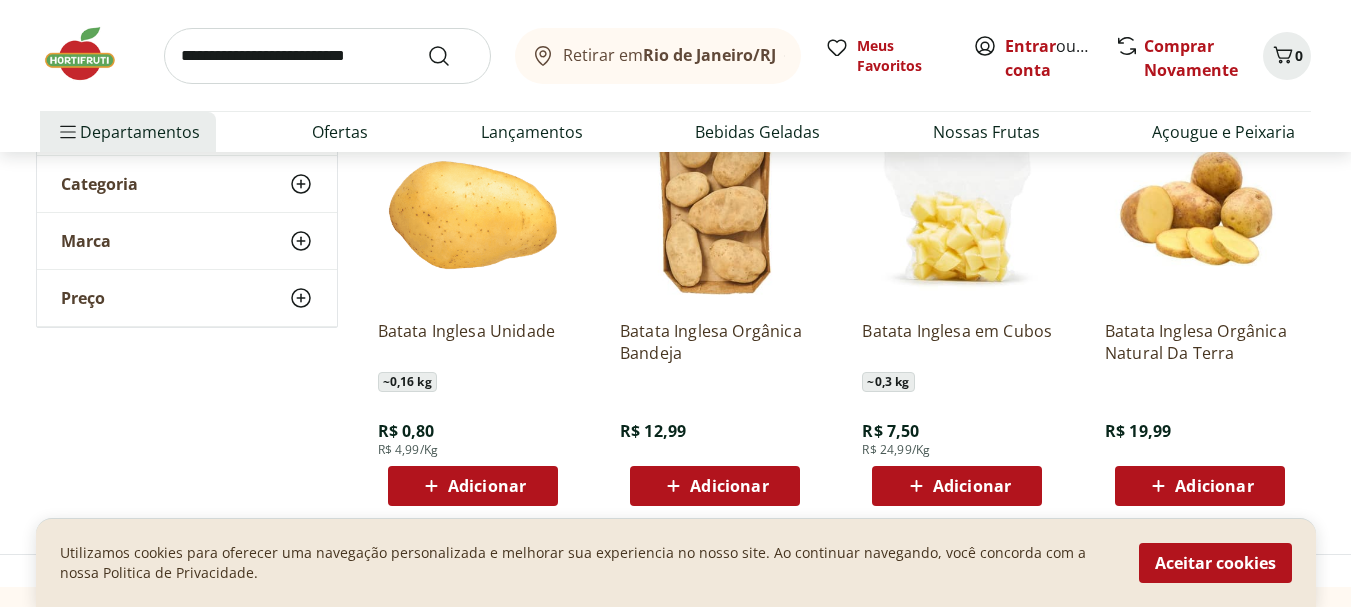 scroll, scrollTop: 500, scrollLeft: 0, axis: vertical 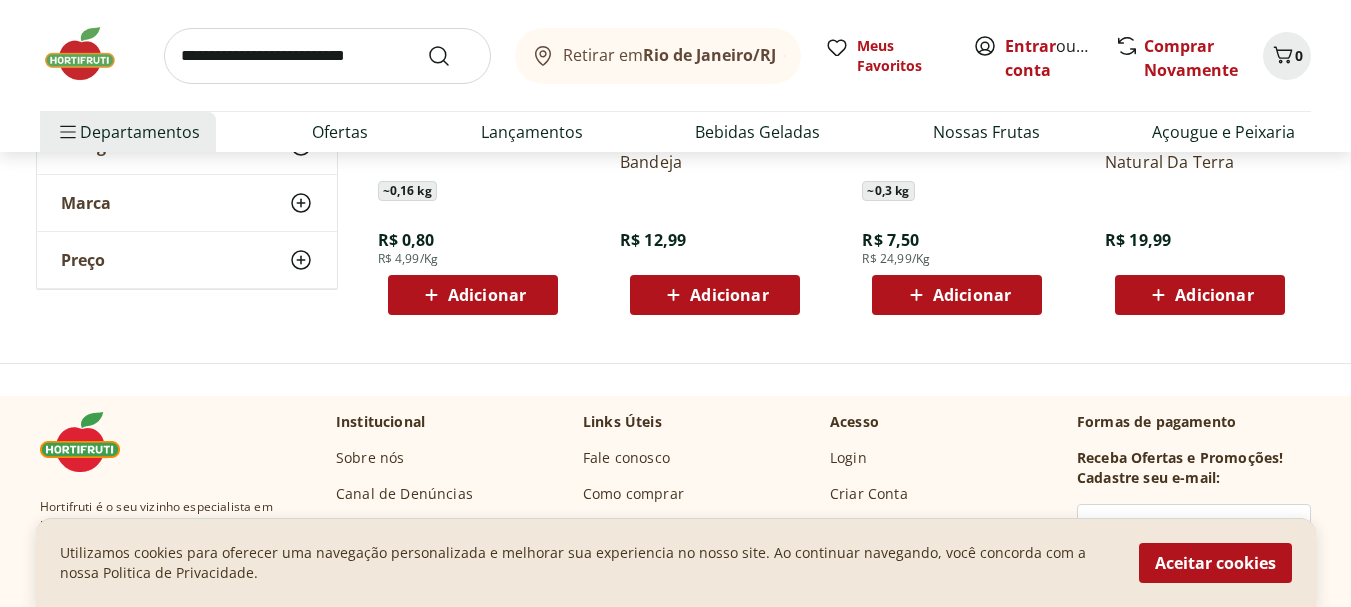click at bounding box center (327, 56) 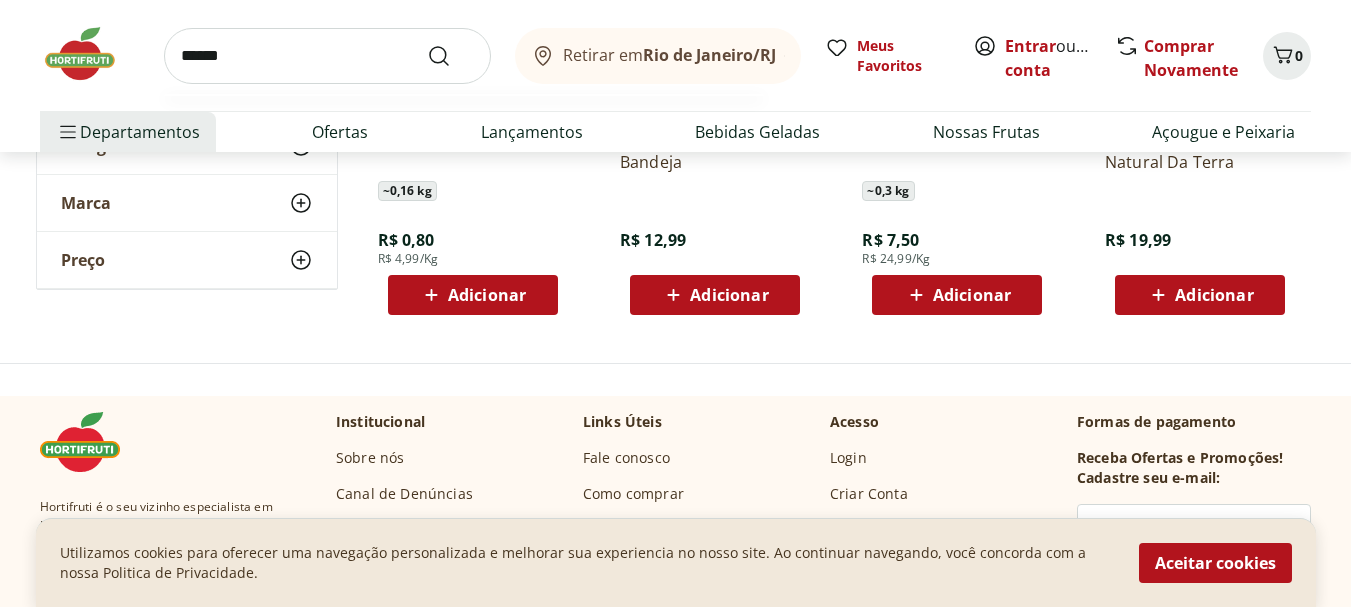type on "******" 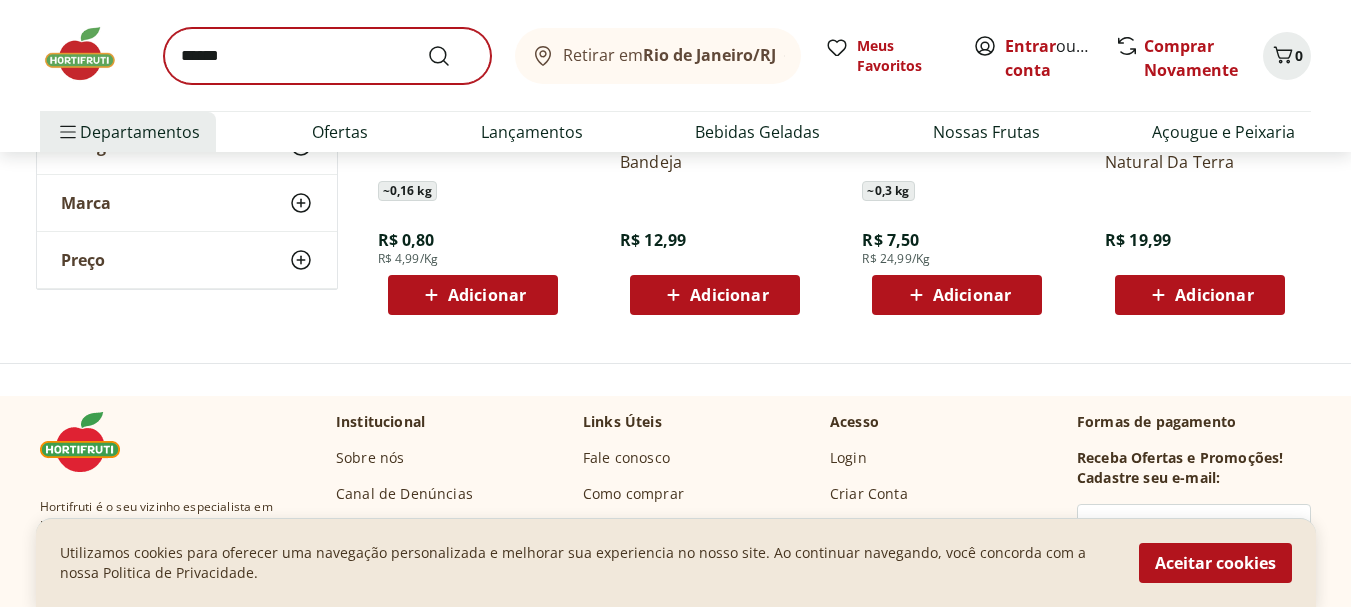 scroll, scrollTop: 0, scrollLeft: 0, axis: both 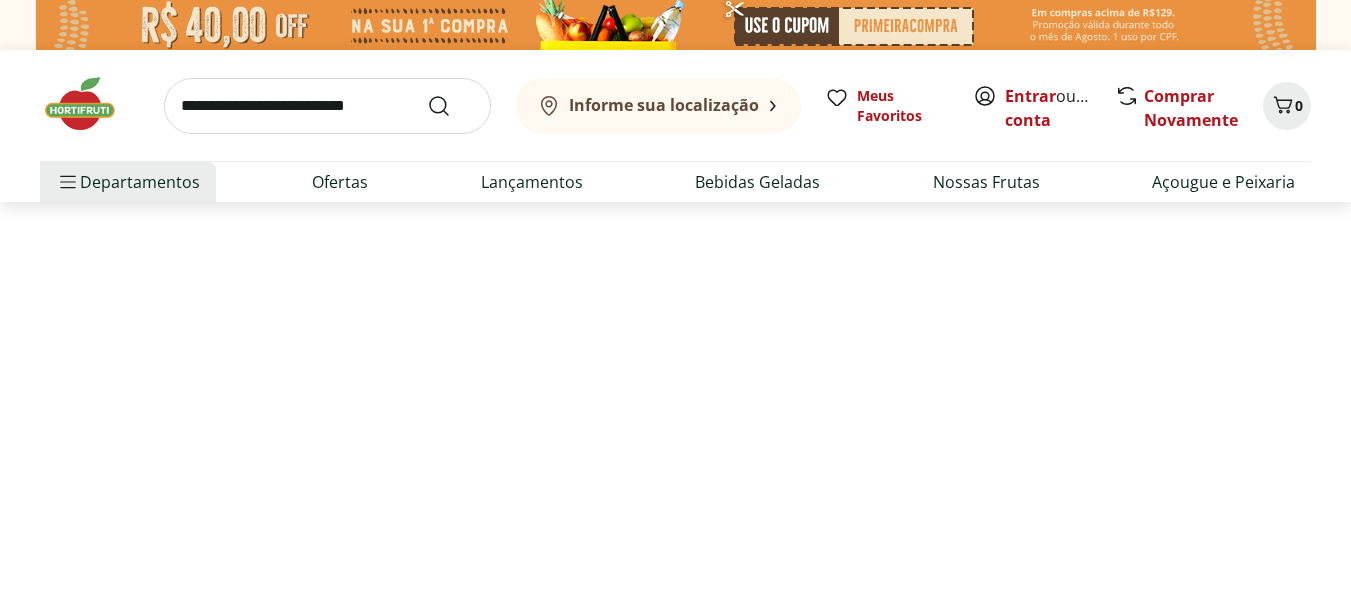 select on "**********" 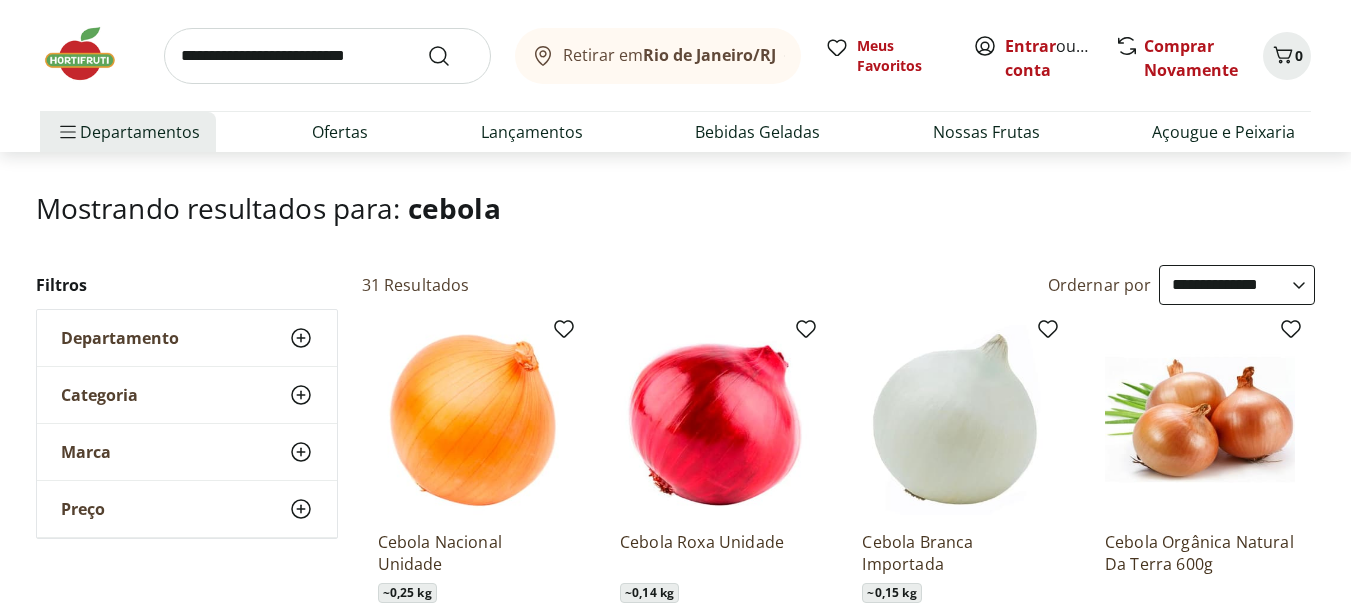 scroll, scrollTop: 300, scrollLeft: 0, axis: vertical 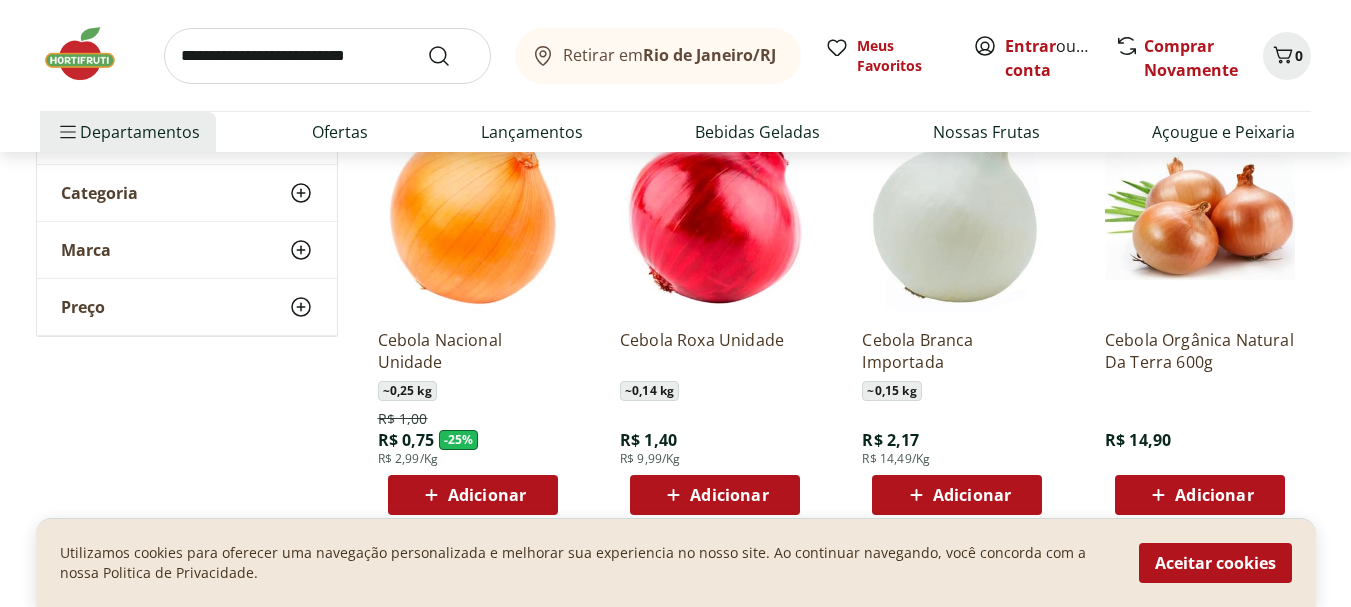click at bounding box center (327, 56) 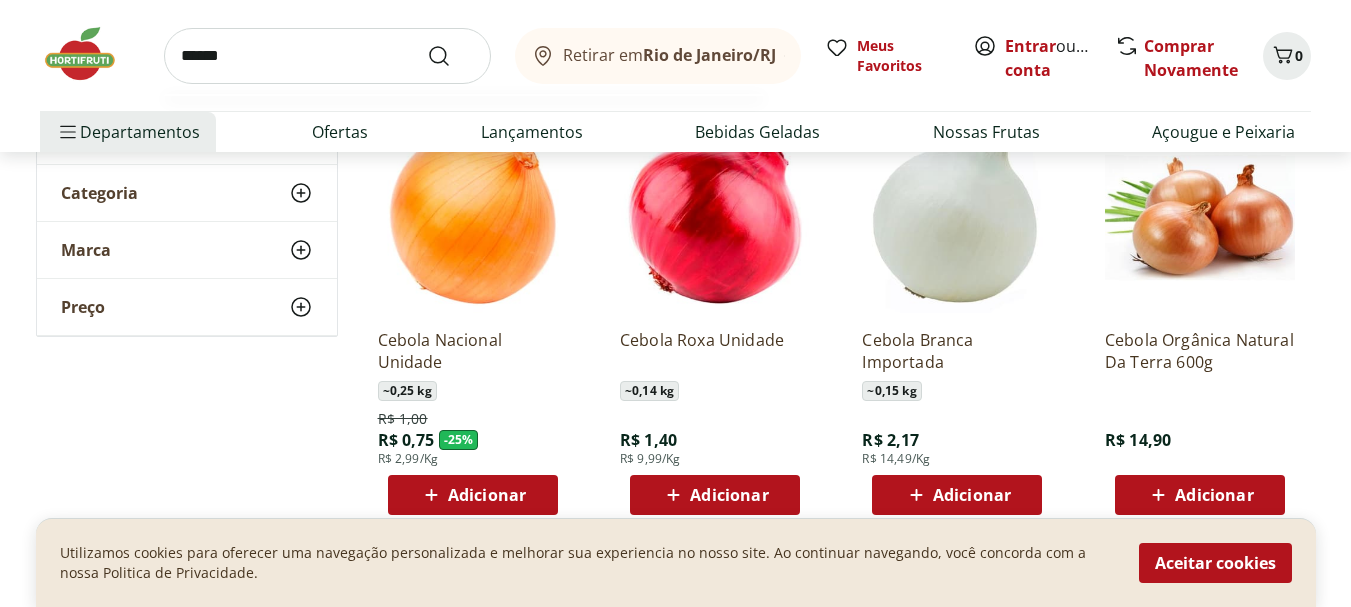 type on "******" 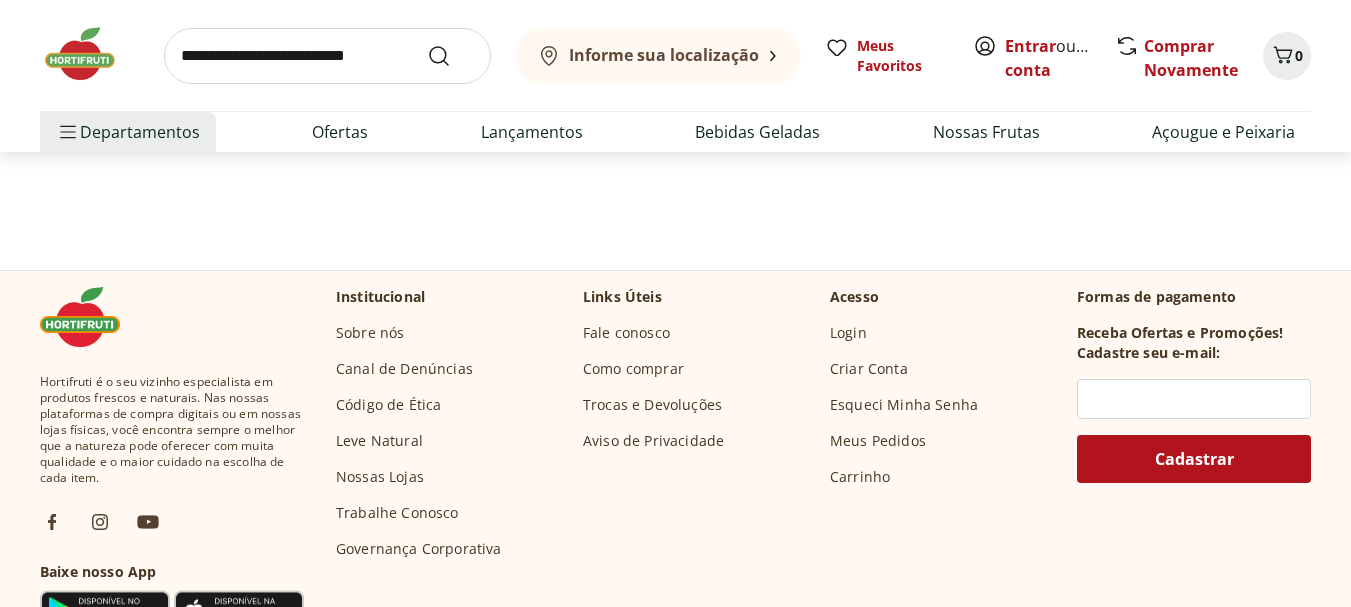 scroll, scrollTop: 0, scrollLeft: 0, axis: both 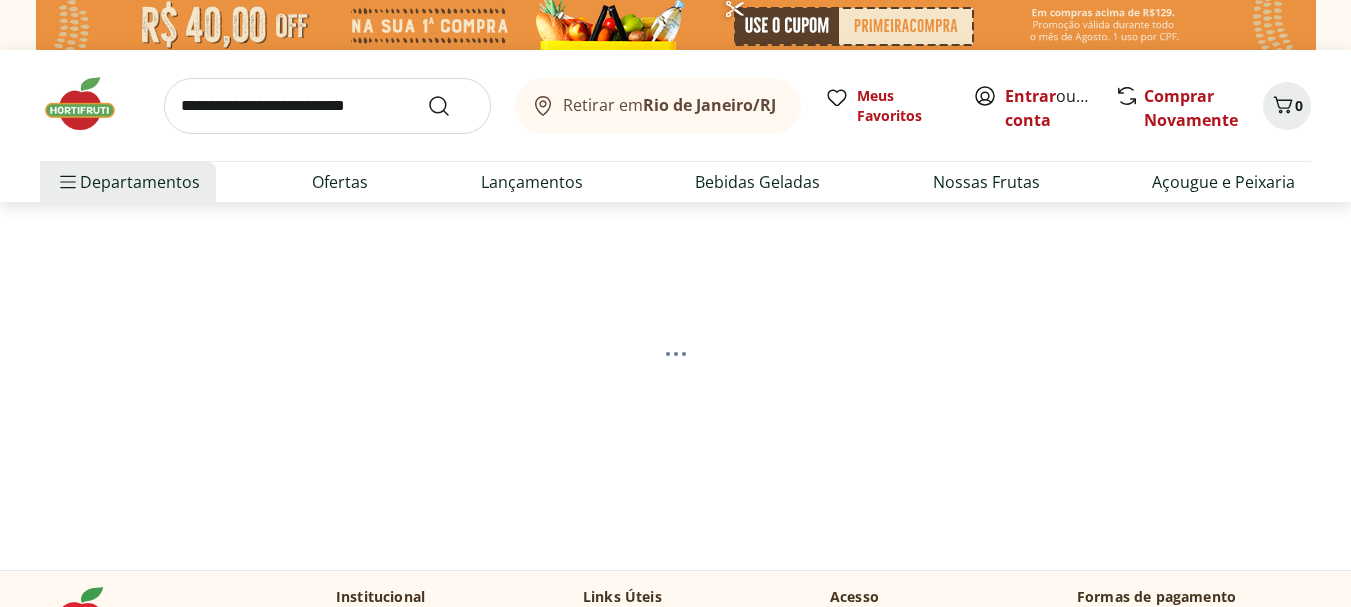 select on "**********" 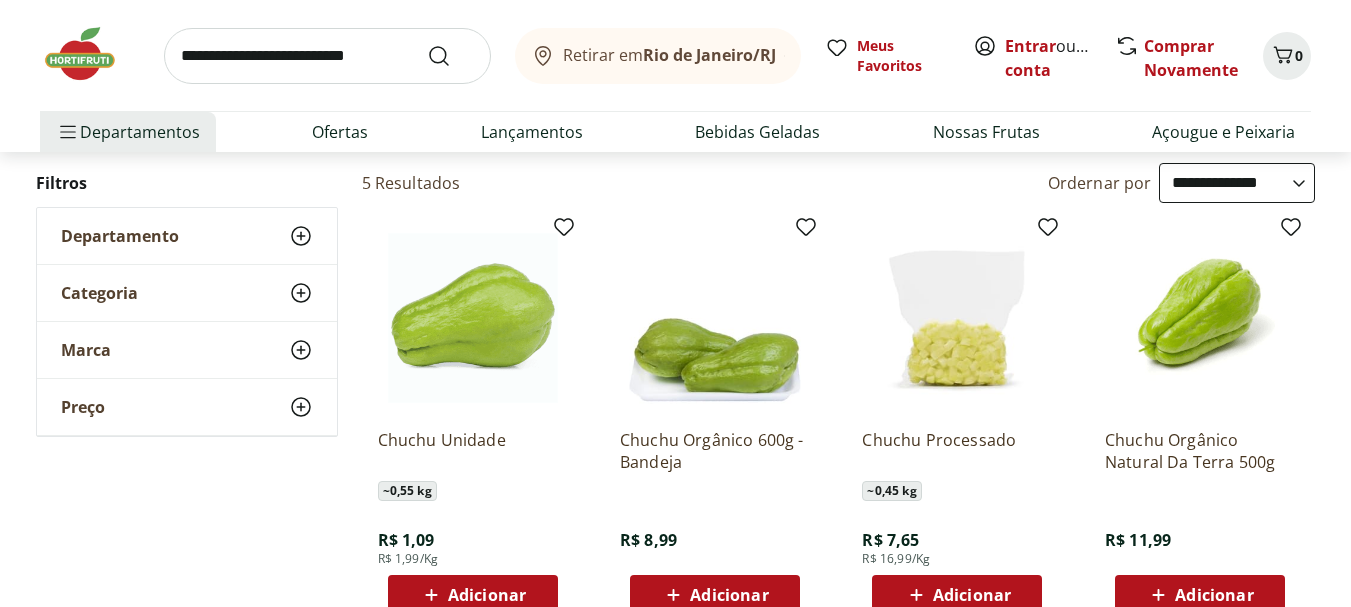 scroll, scrollTop: 300, scrollLeft: 0, axis: vertical 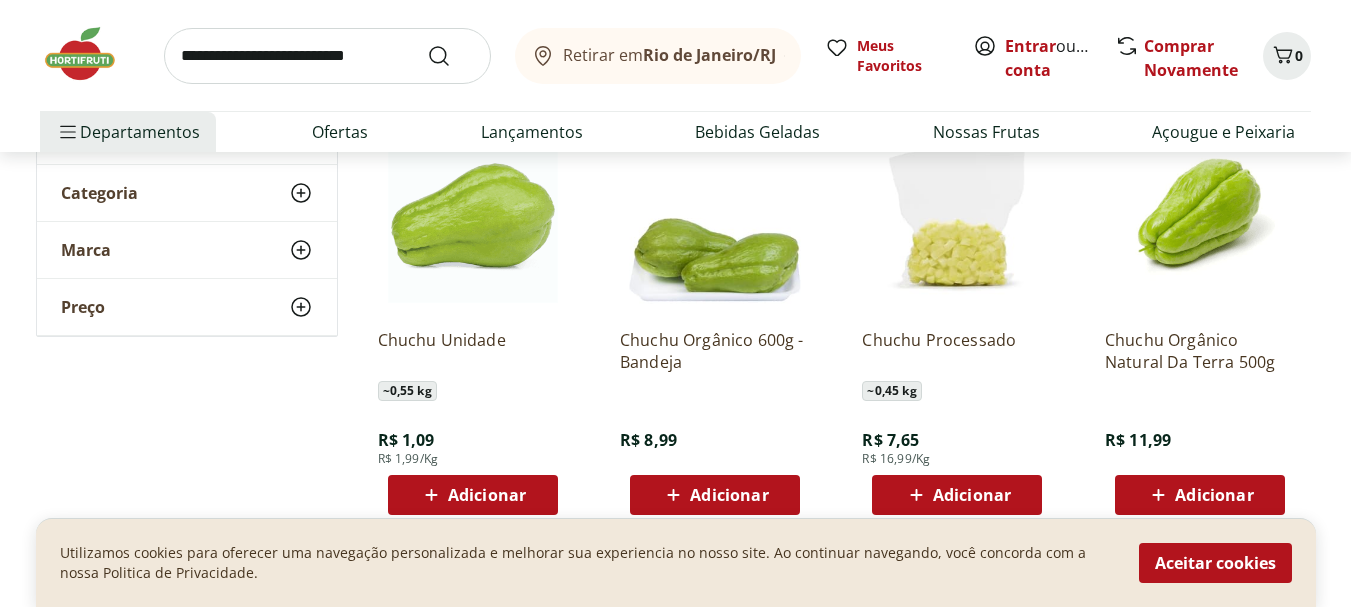 click at bounding box center (327, 56) 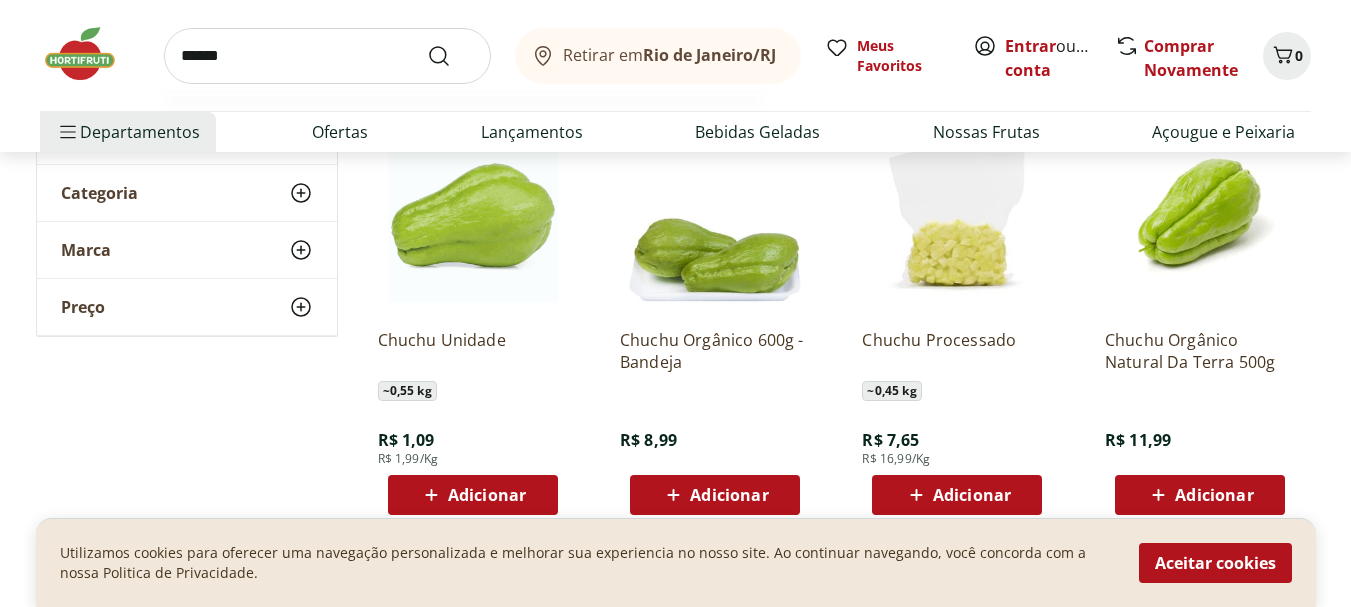 type on "******" 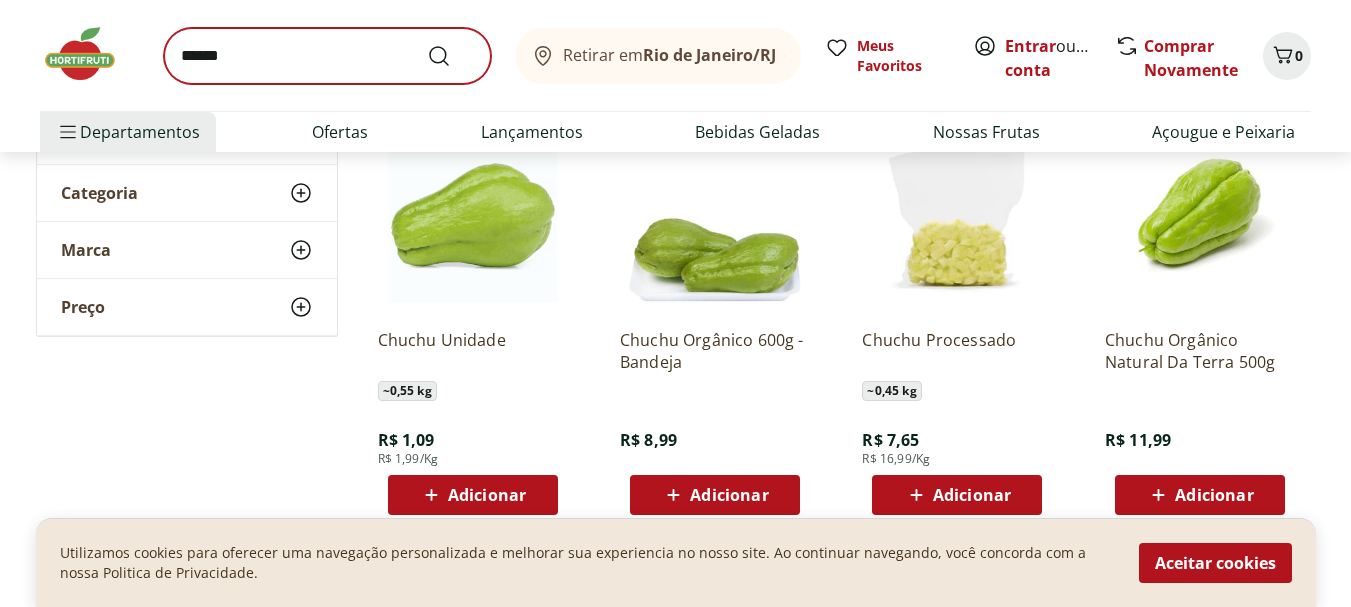 scroll, scrollTop: 0, scrollLeft: 0, axis: both 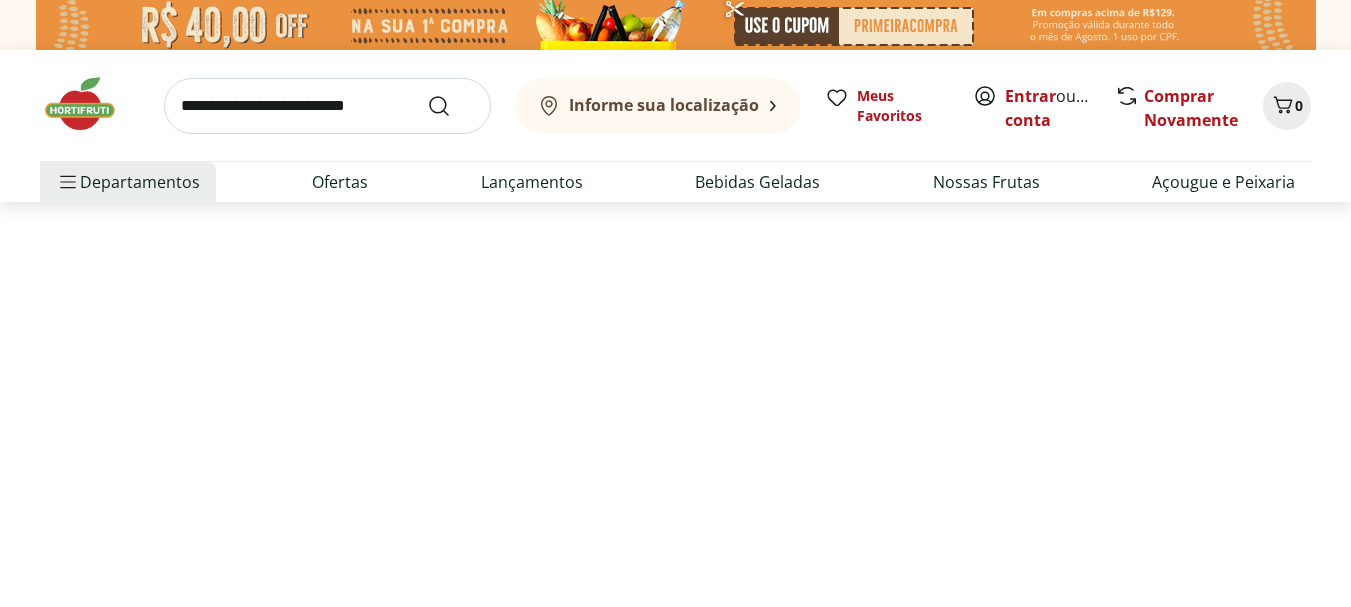 select on "**********" 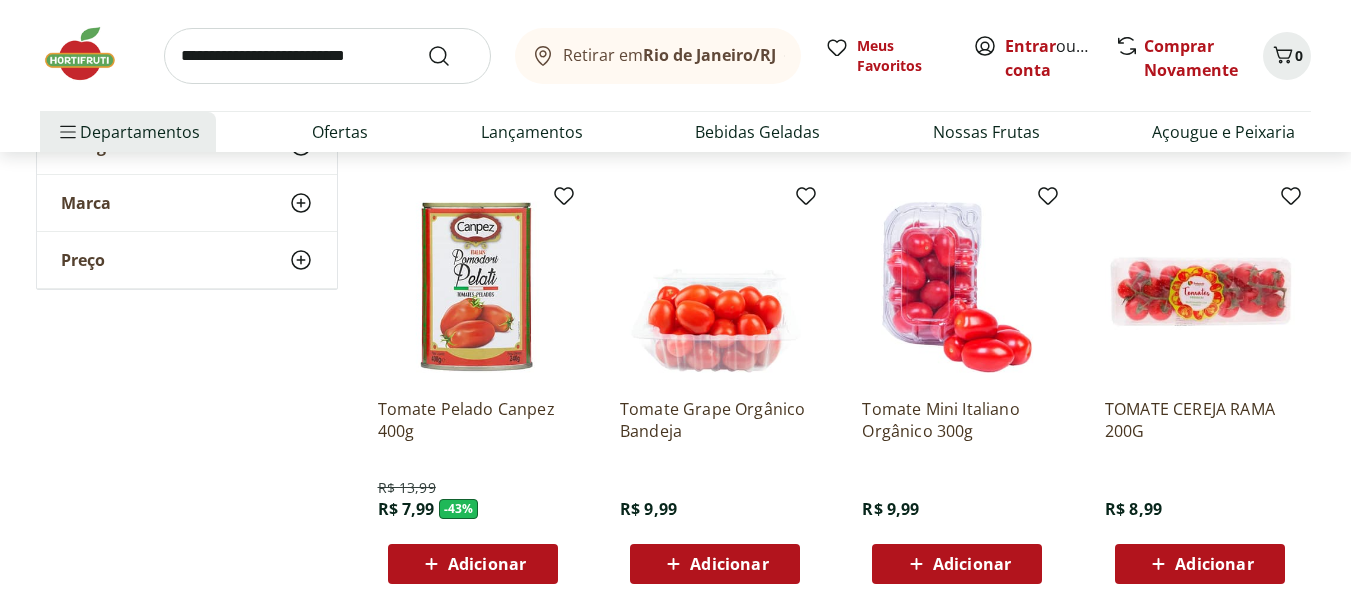 scroll, scrollTop: 1400, scrollLeft: 0, axis: vertical 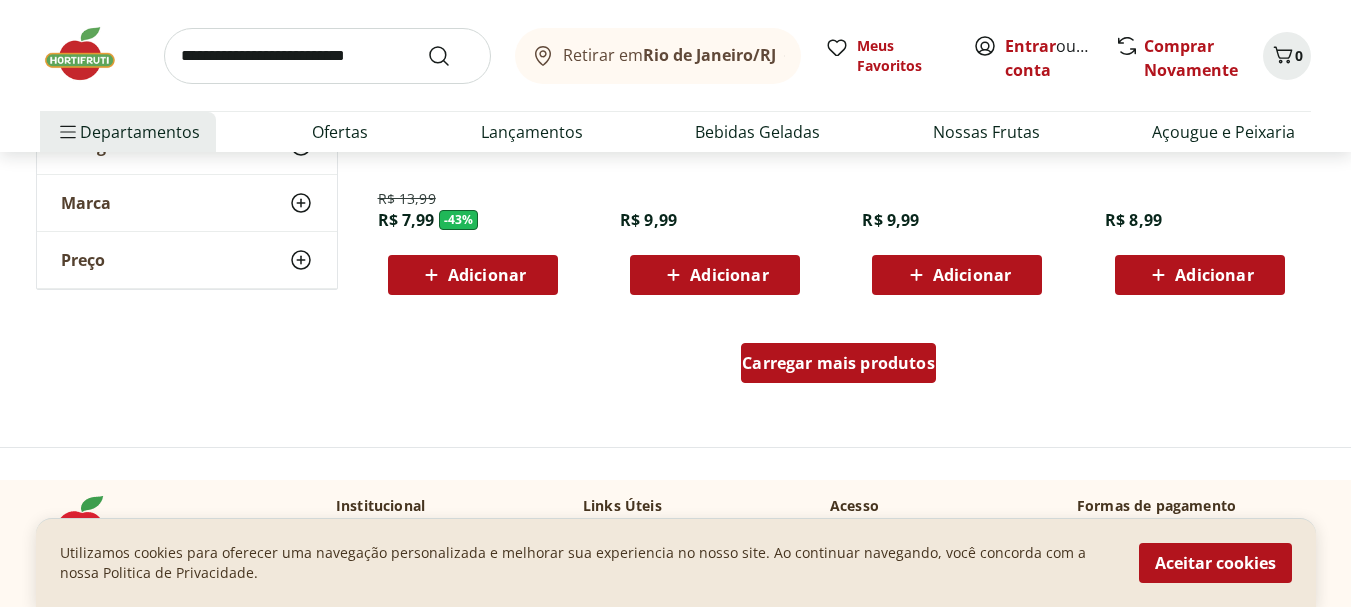 click on "Carregar mais produtos" at bounding box center [838, 363] 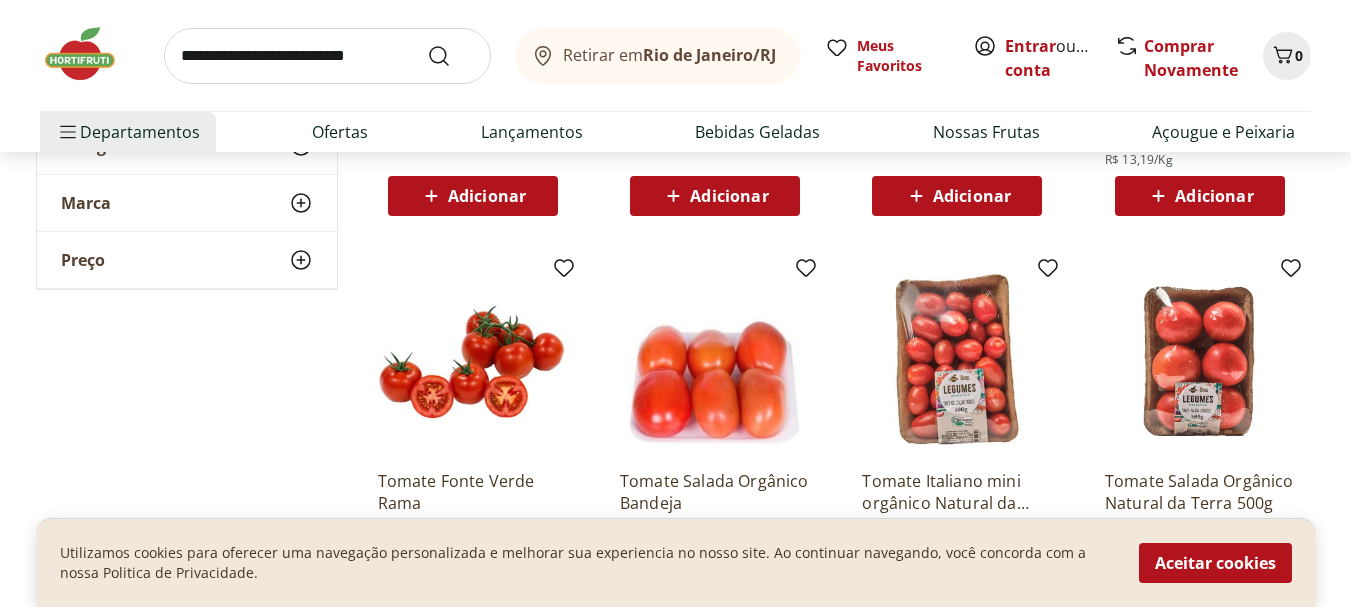 scroll, scrollTop: 2100, scrollLeft: 0, axis: vertical 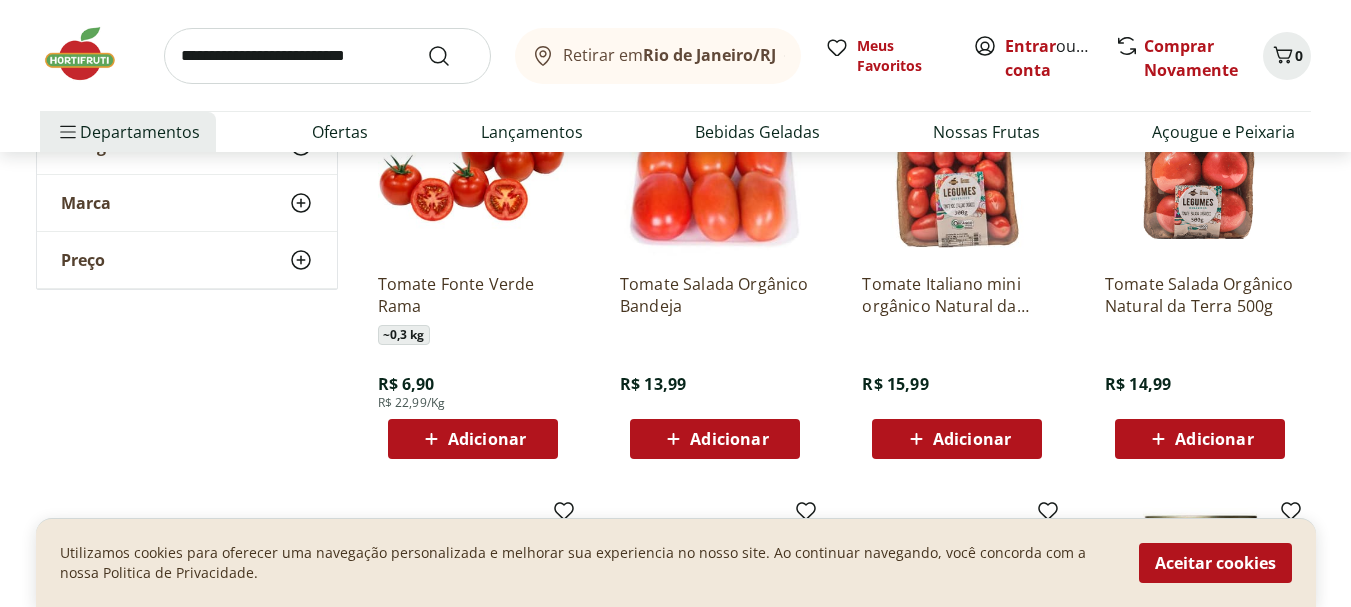 click at bounding box center (327, 56) 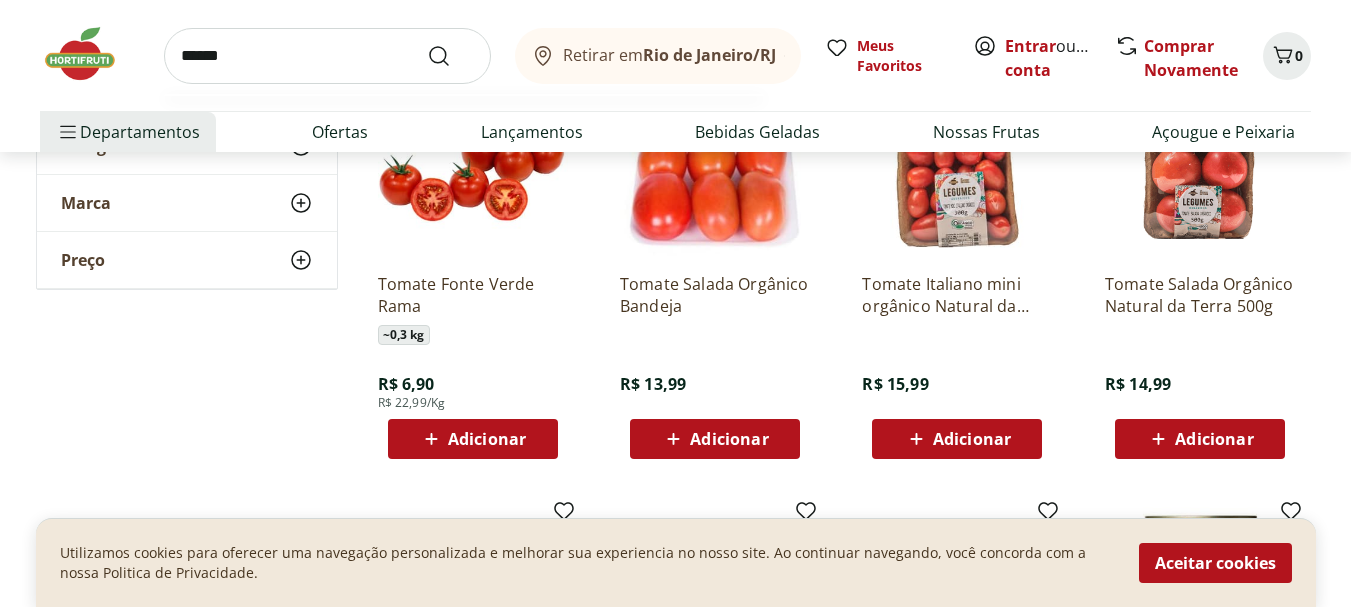 type on "******" 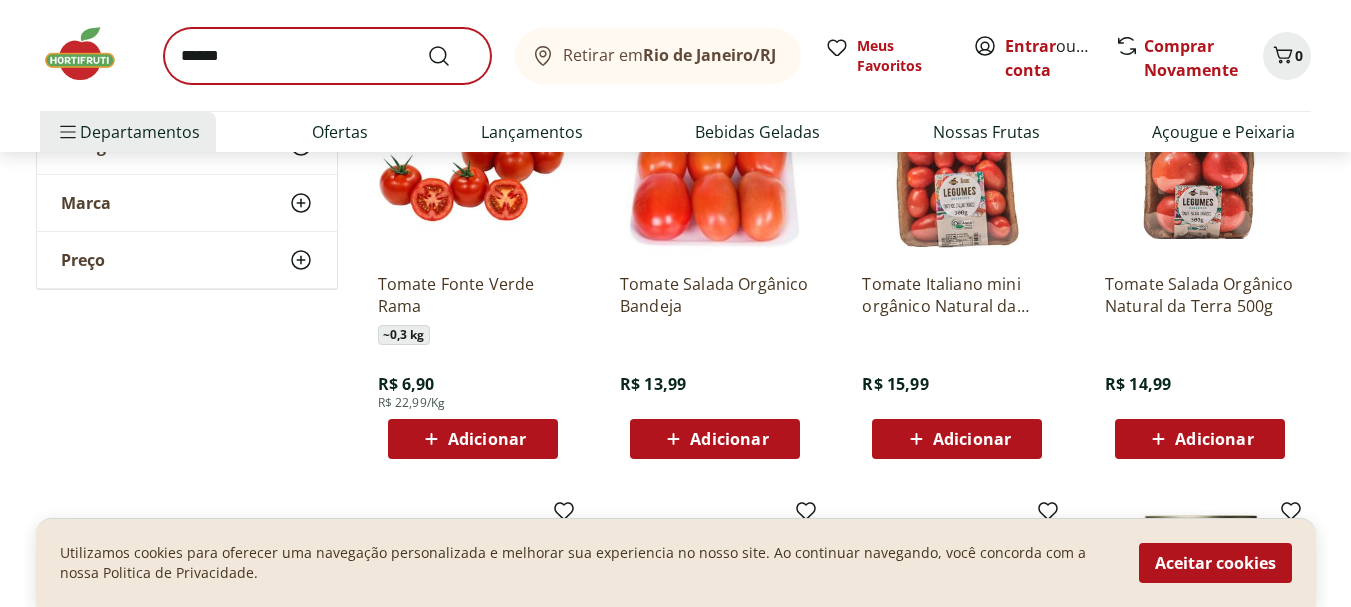 scroll, scrollTop: 0, scrollLeft: 0, axis: both 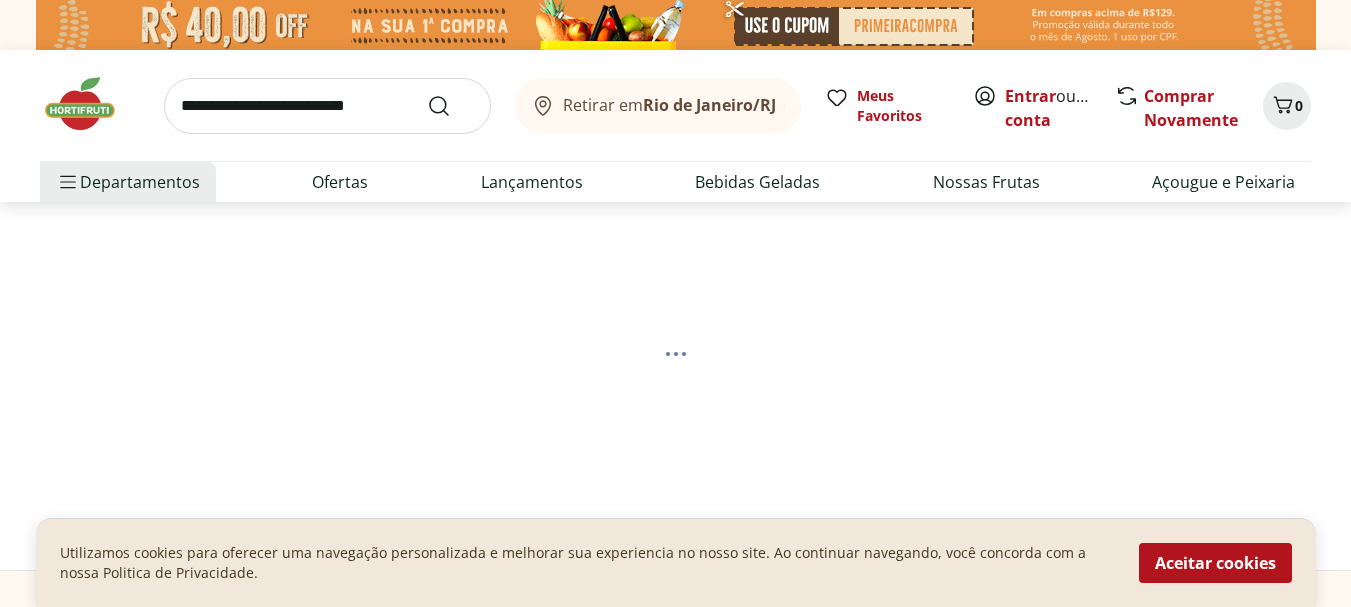 click at bounding box center [327, 106] 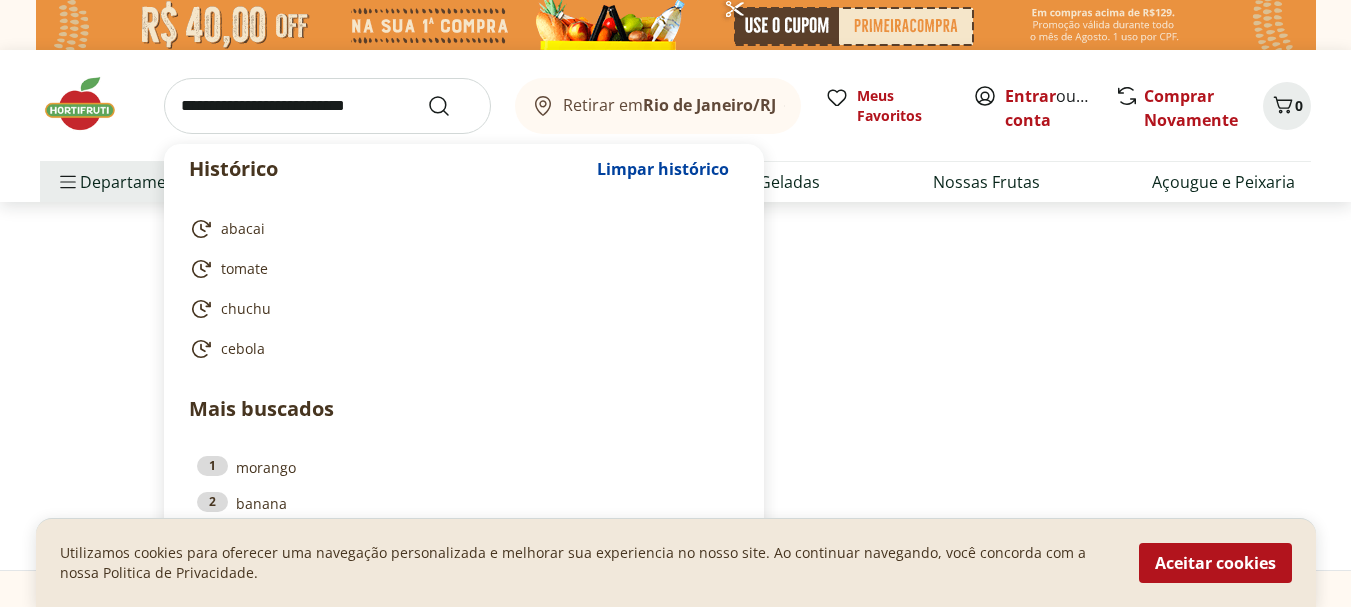 type on "*" 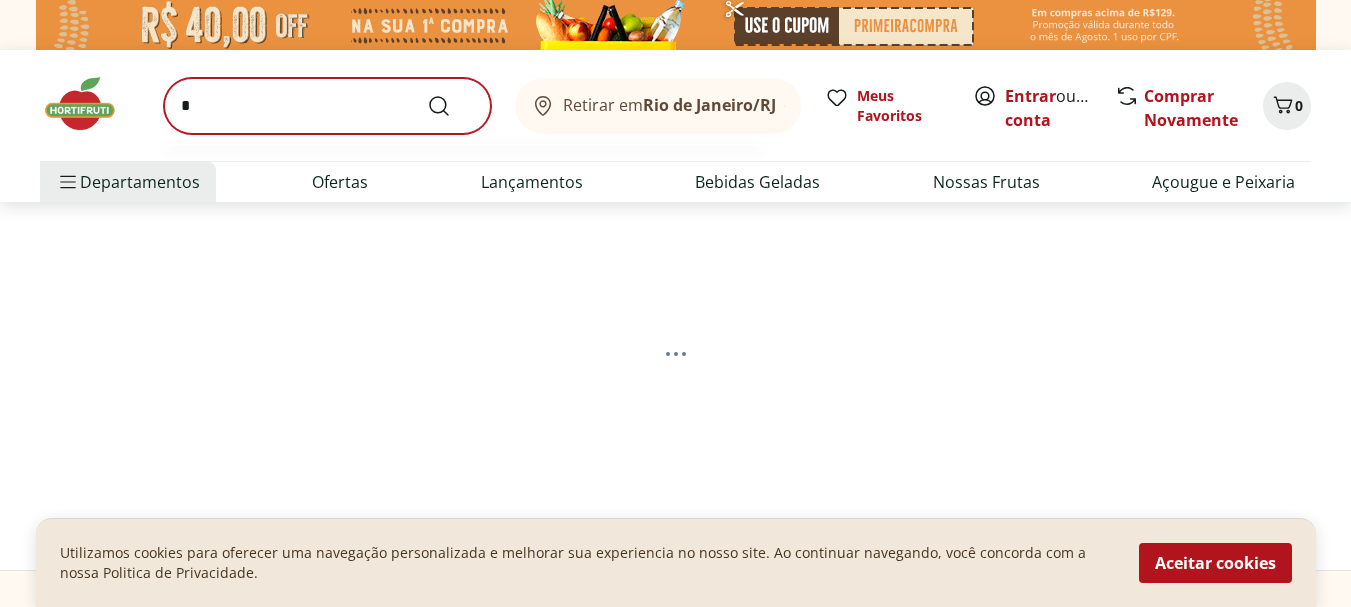 select on "**********" 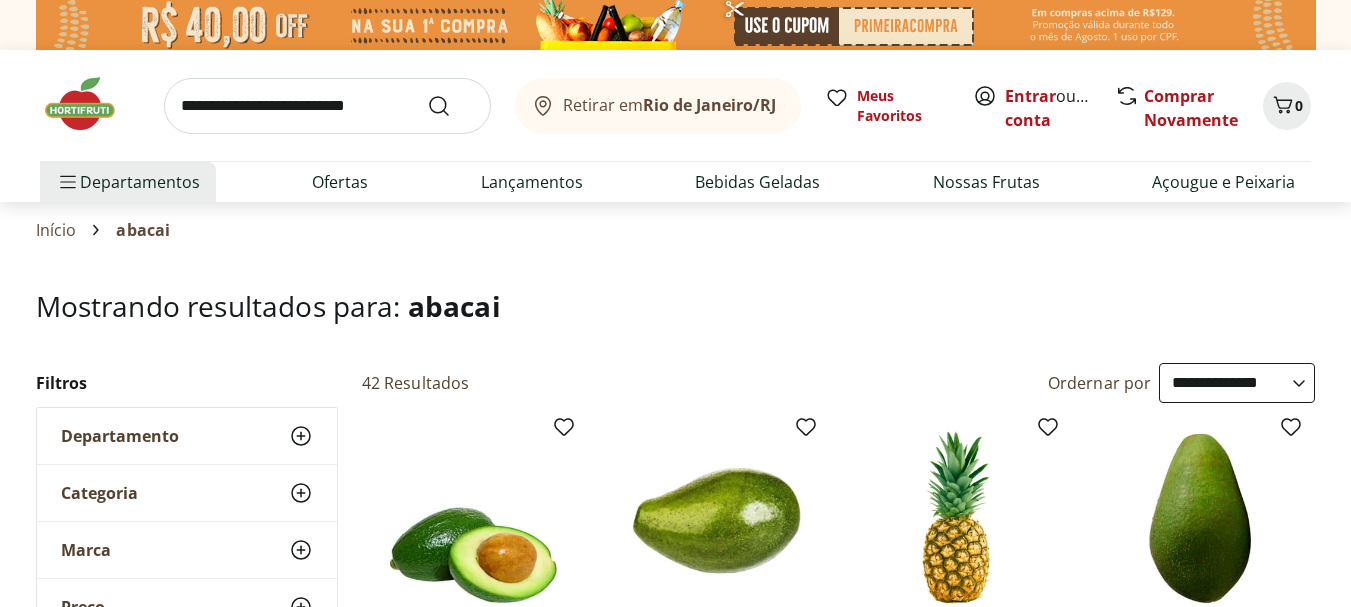 click at bounding box center [327, 106] 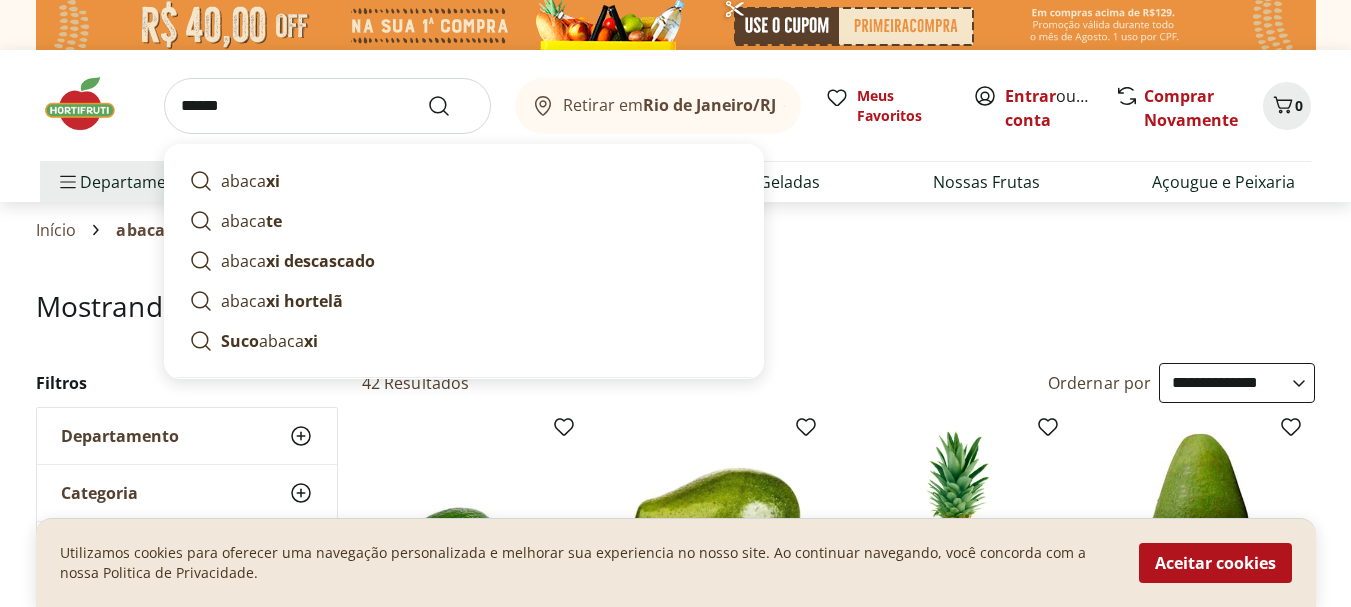 type on "*******" 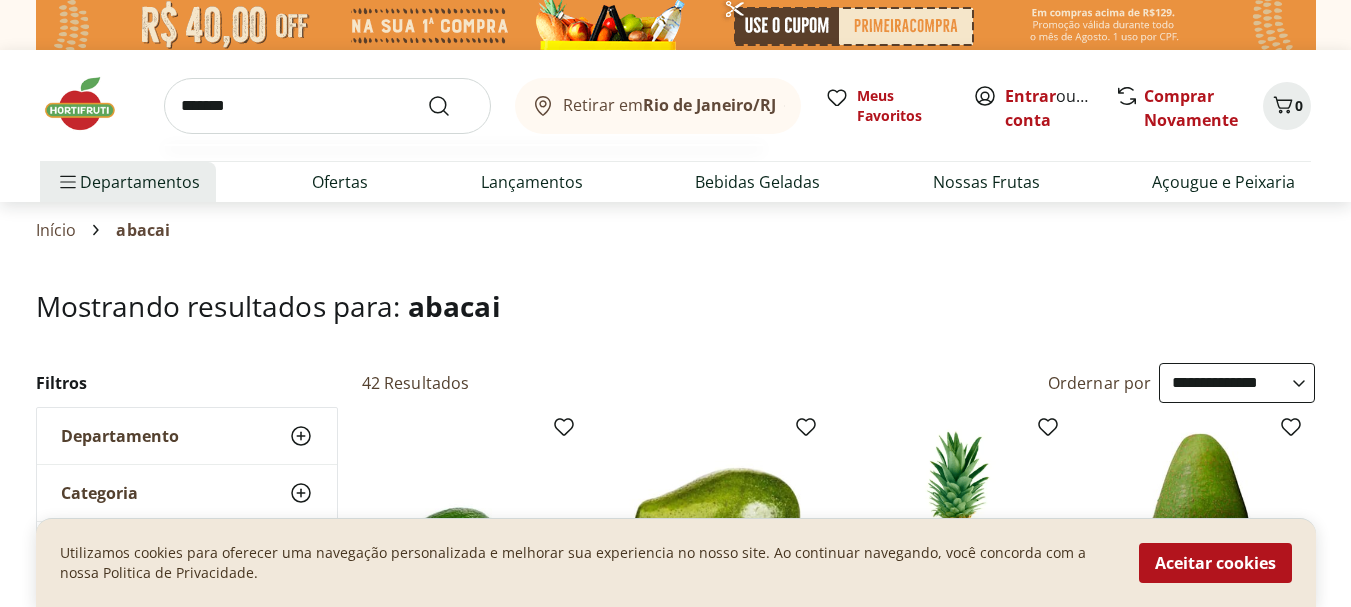 click at bounding box center (451, 106) 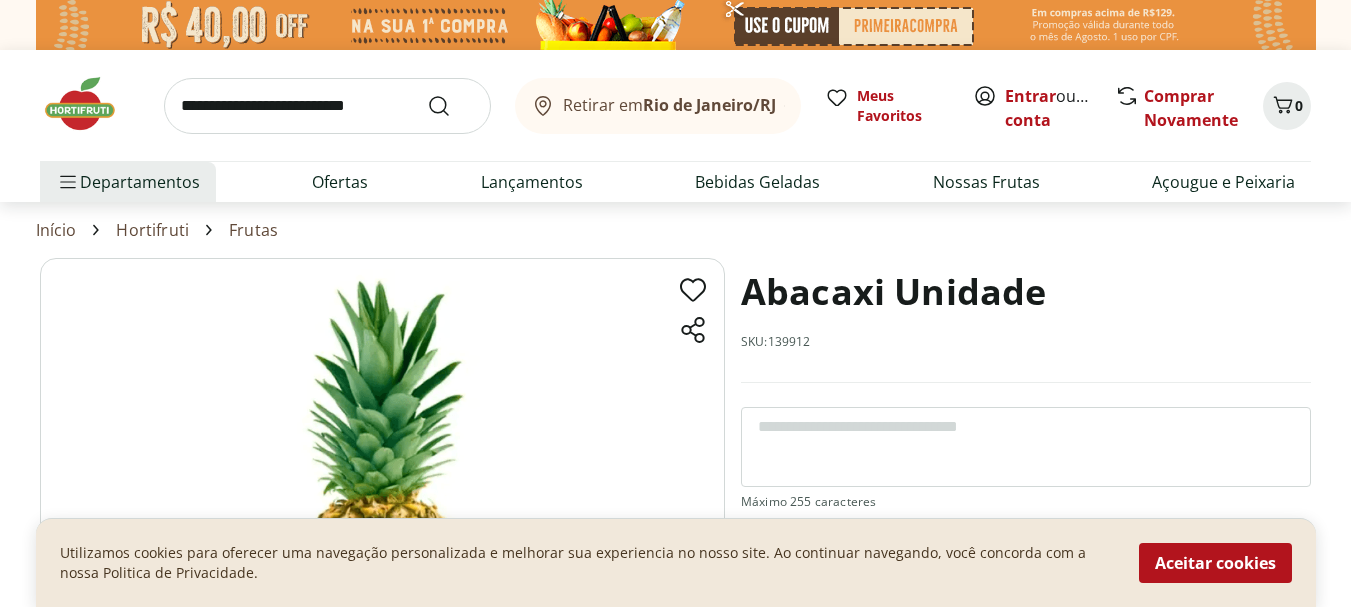 scroll, scrollTop: 200, scrollLeft: 0, axis: vertical 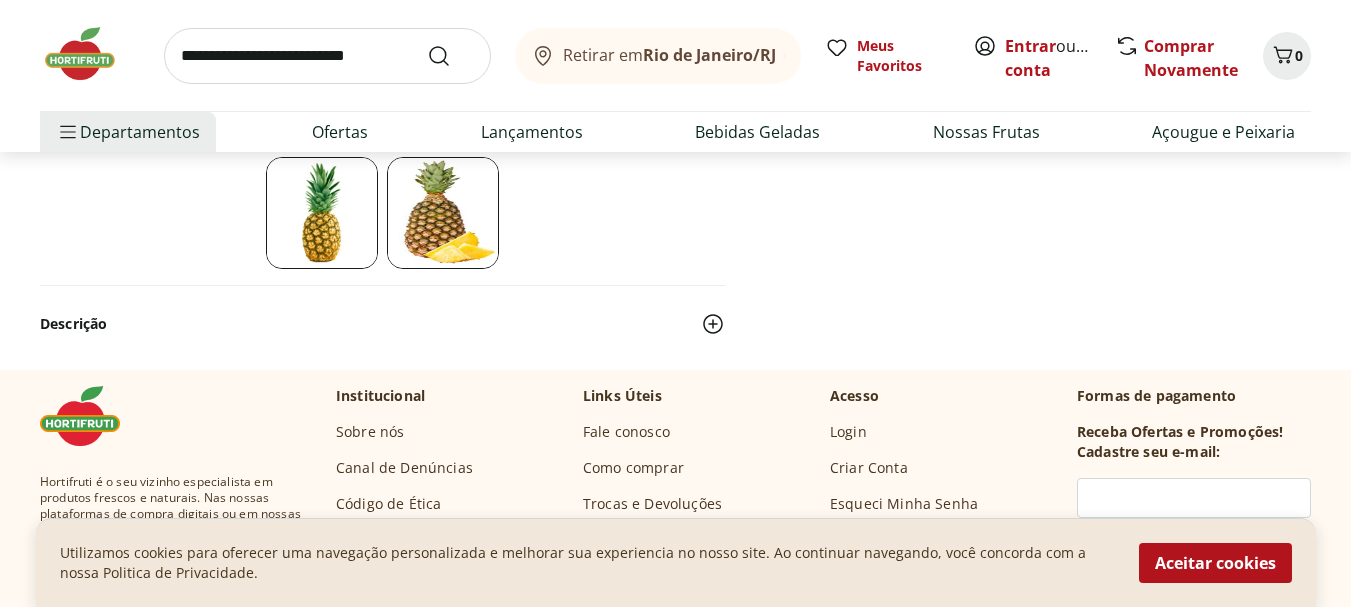 click at bounding box center [327, 56] 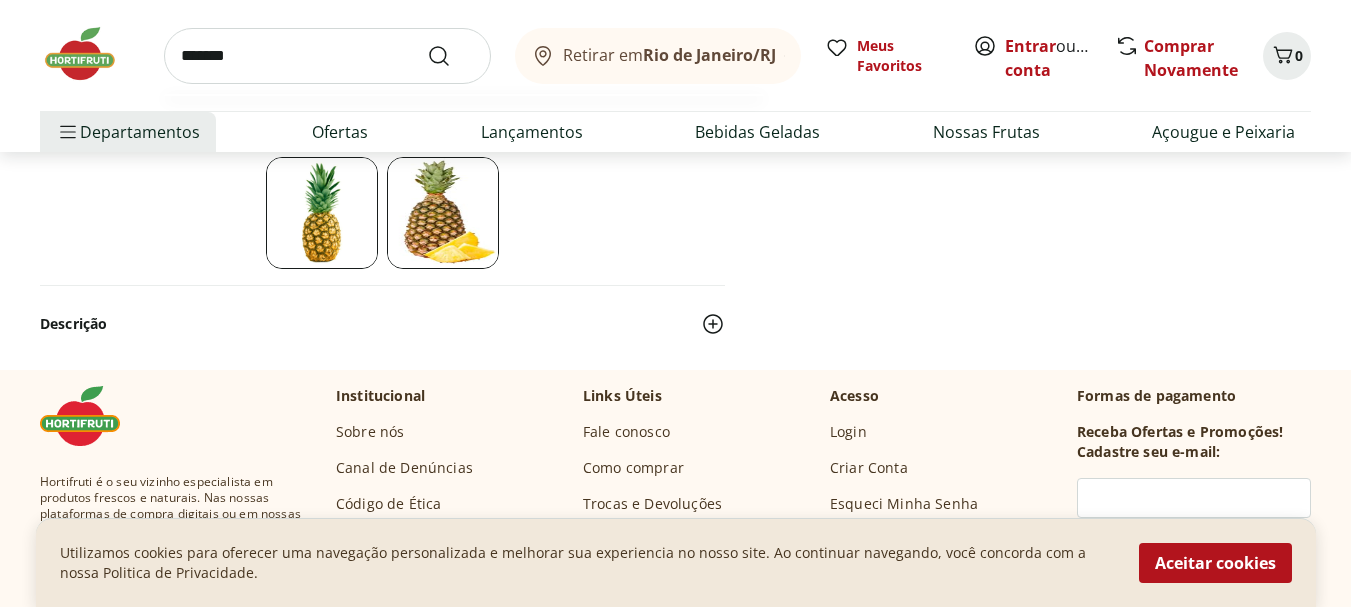 type on "*******" 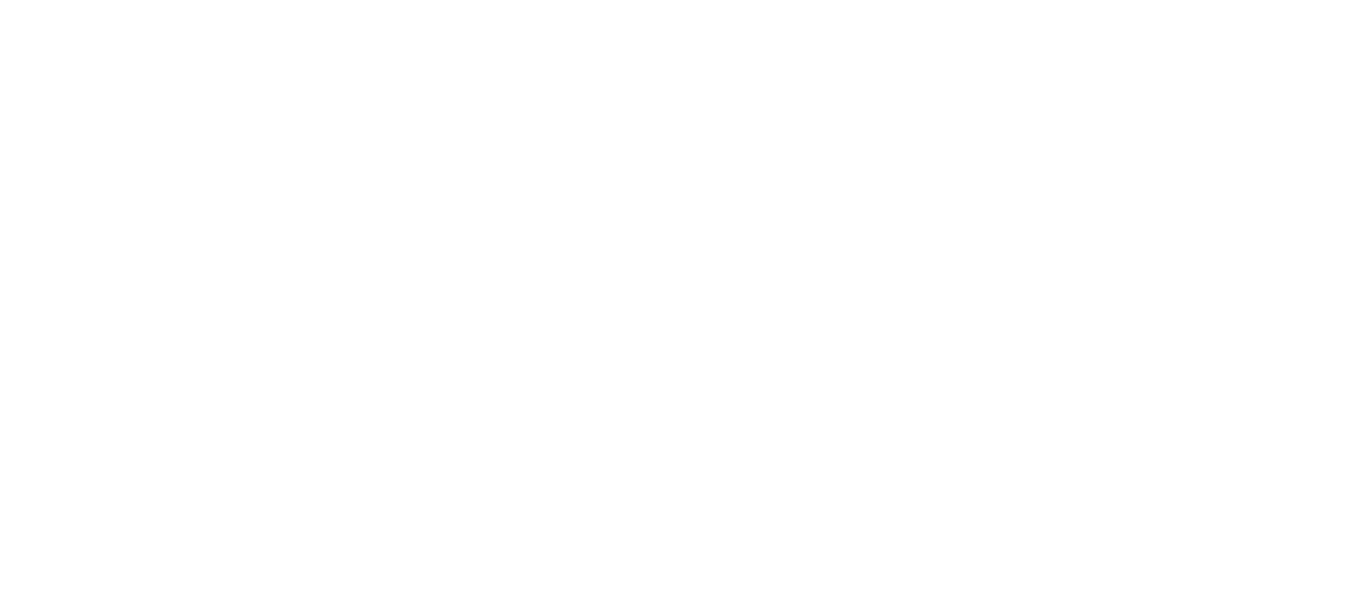scroll, scrollTop: 0, scrollLeft: 0, axis: both 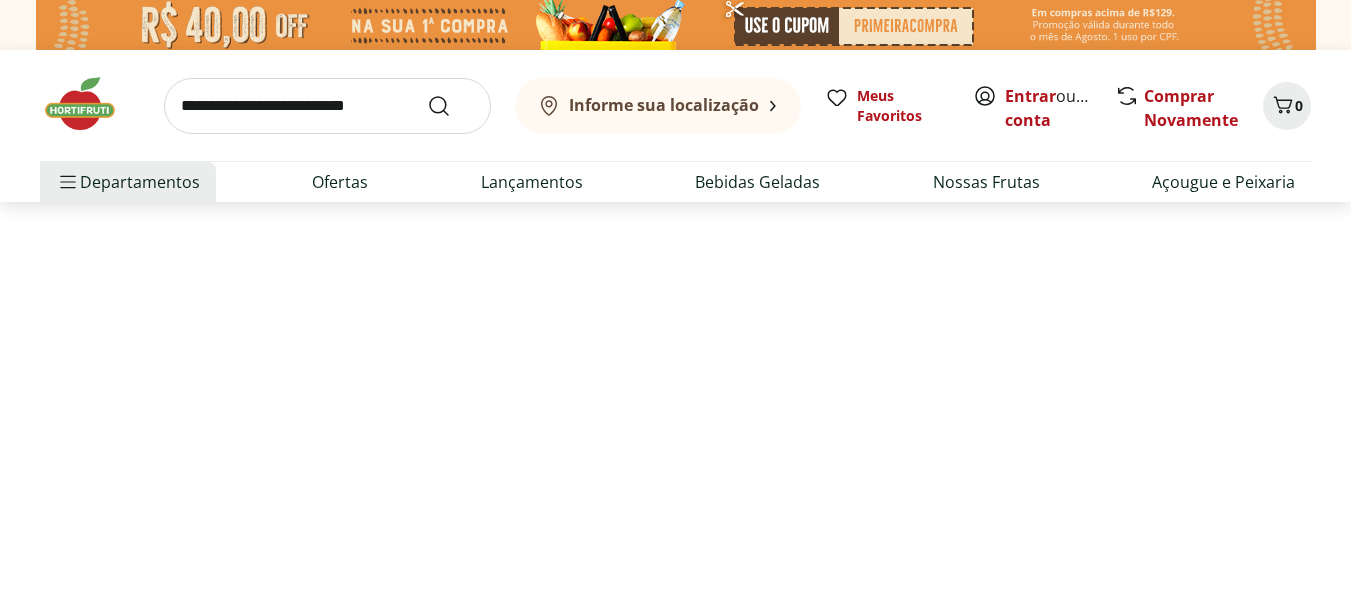 select on "**********" 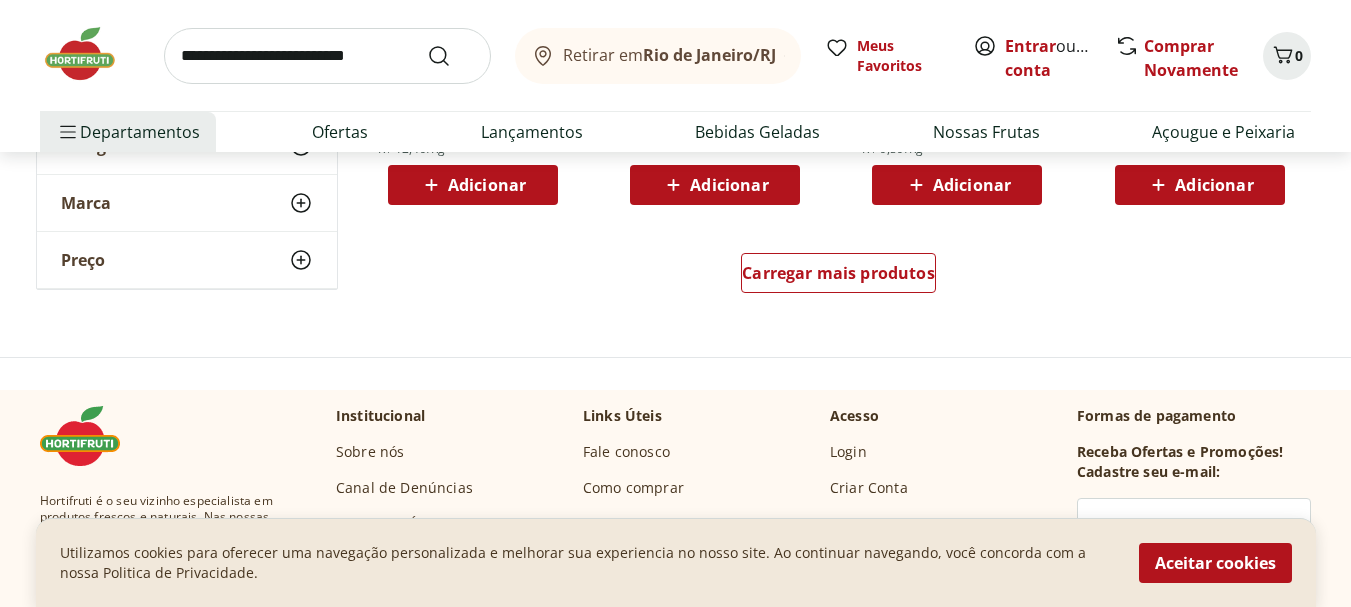 scroll, scrollTop: 1500, scrollLeft: 0, axis: vertical 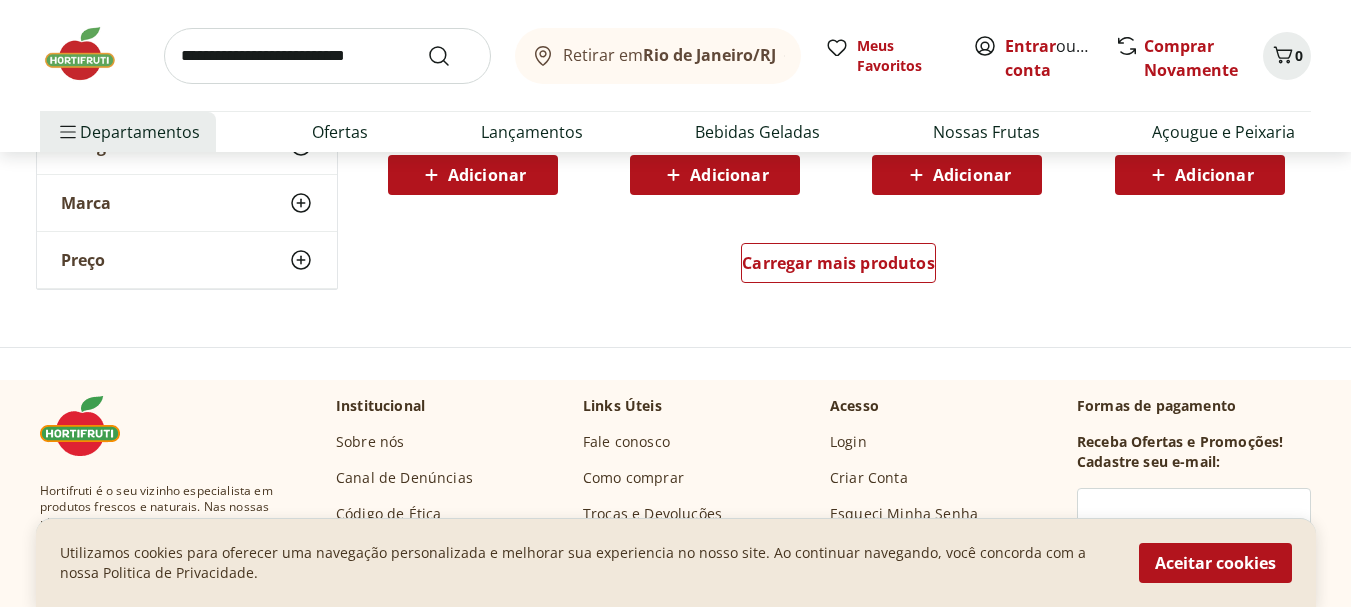 click at bounding box center (327, 56) 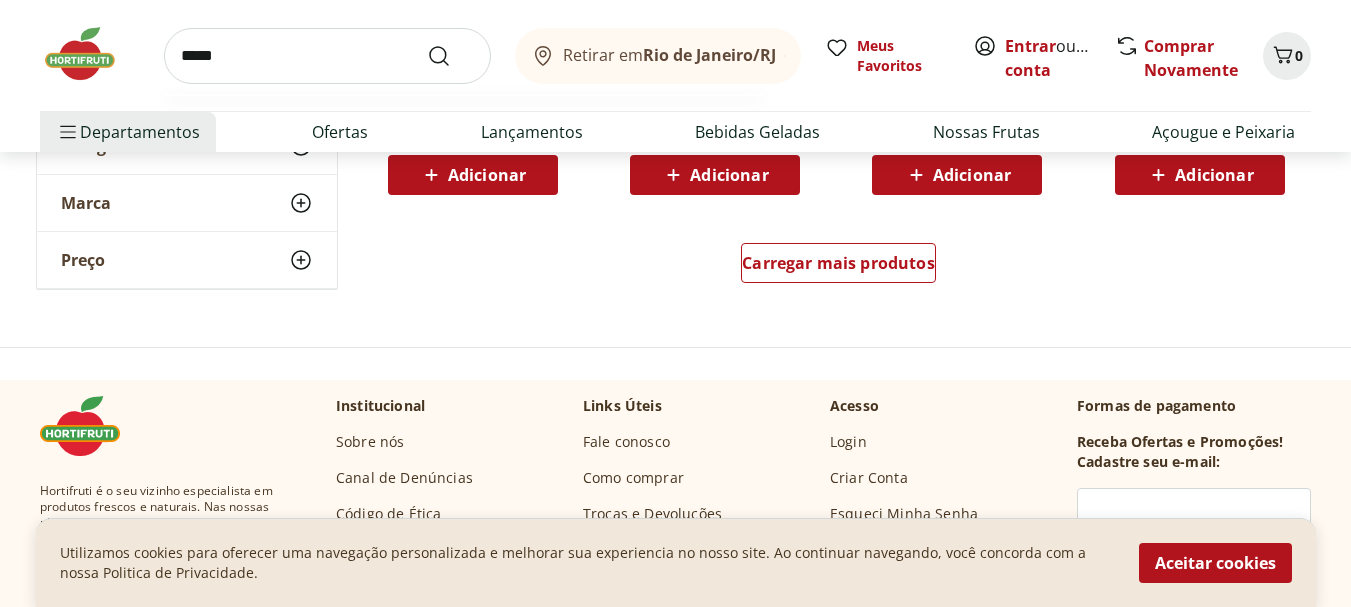 type on "*****" 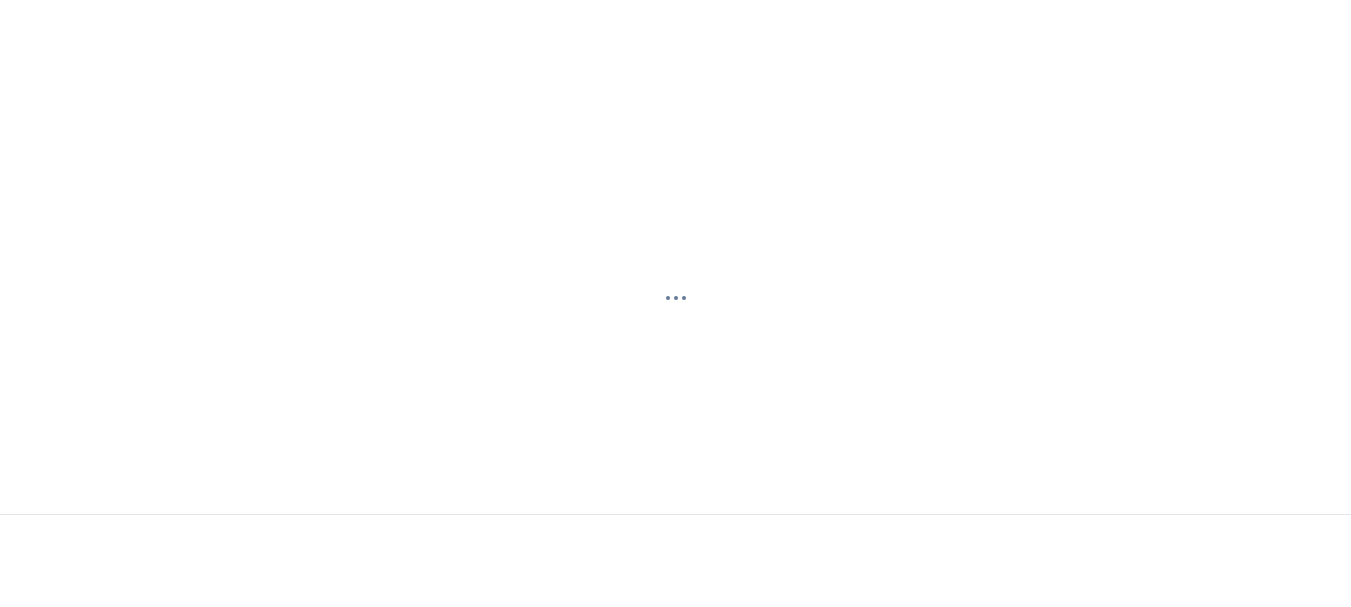 scroll, scrollTop: 0, scrollLeft: 0, axis: both 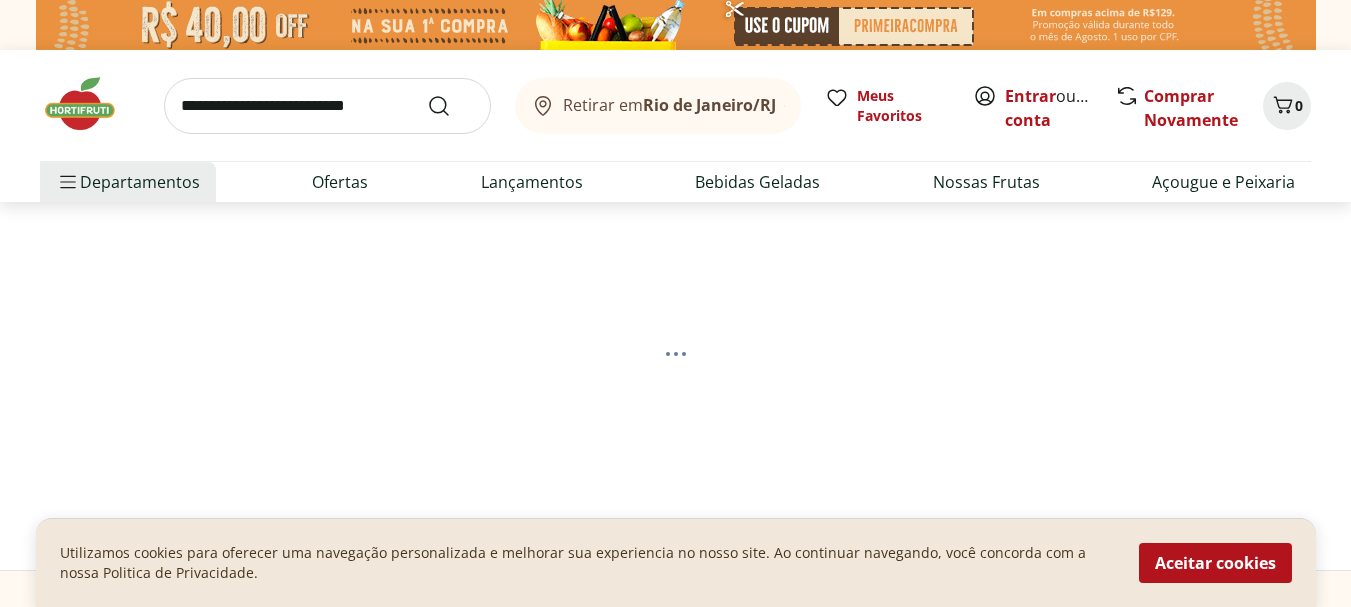 select on "**********" 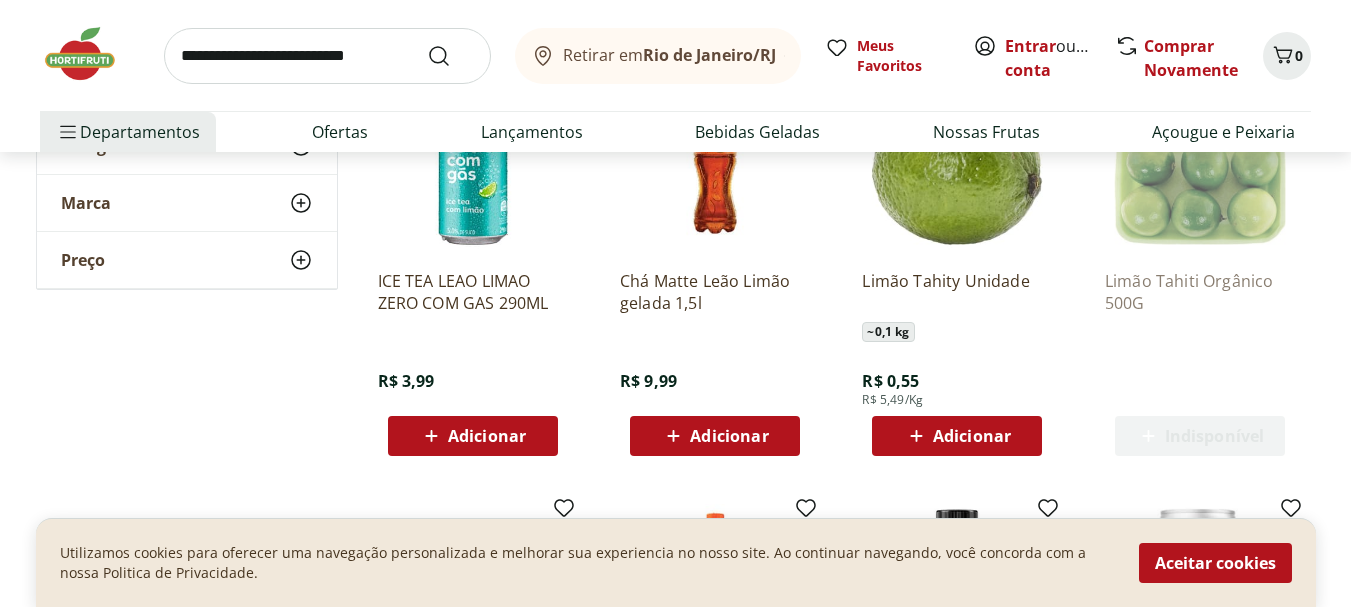 scroll, scrollTop: 800, scrollLeft: 0, axis: vertical 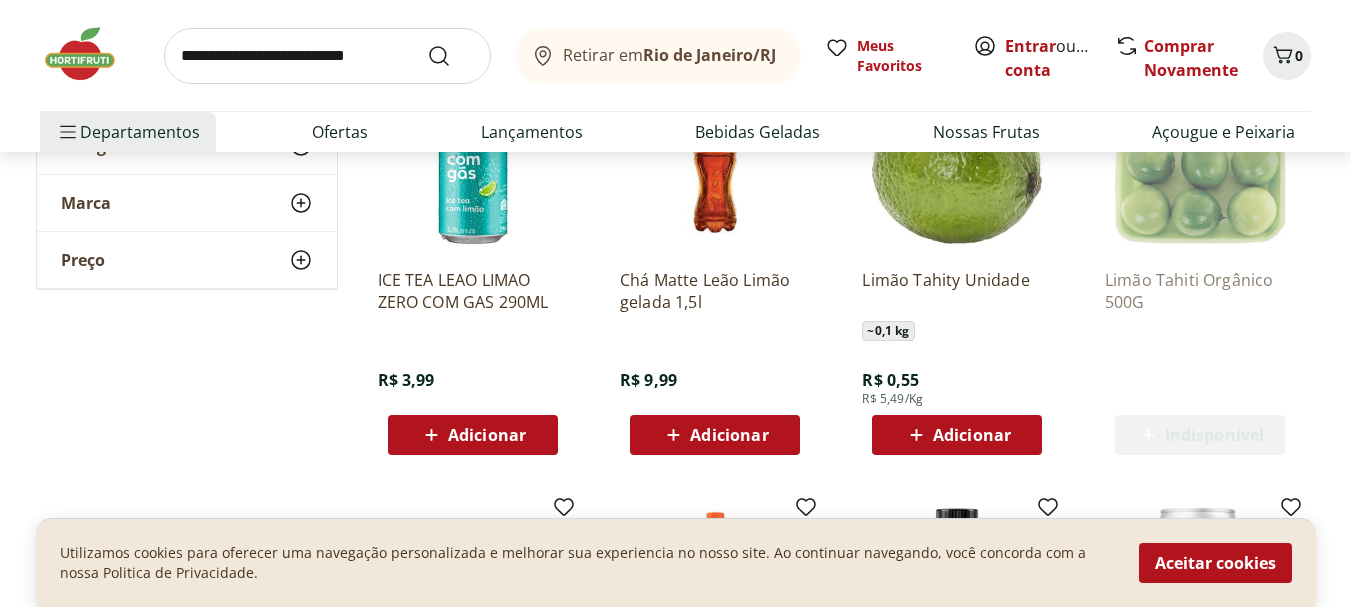 click at bounding box center (327, 56) 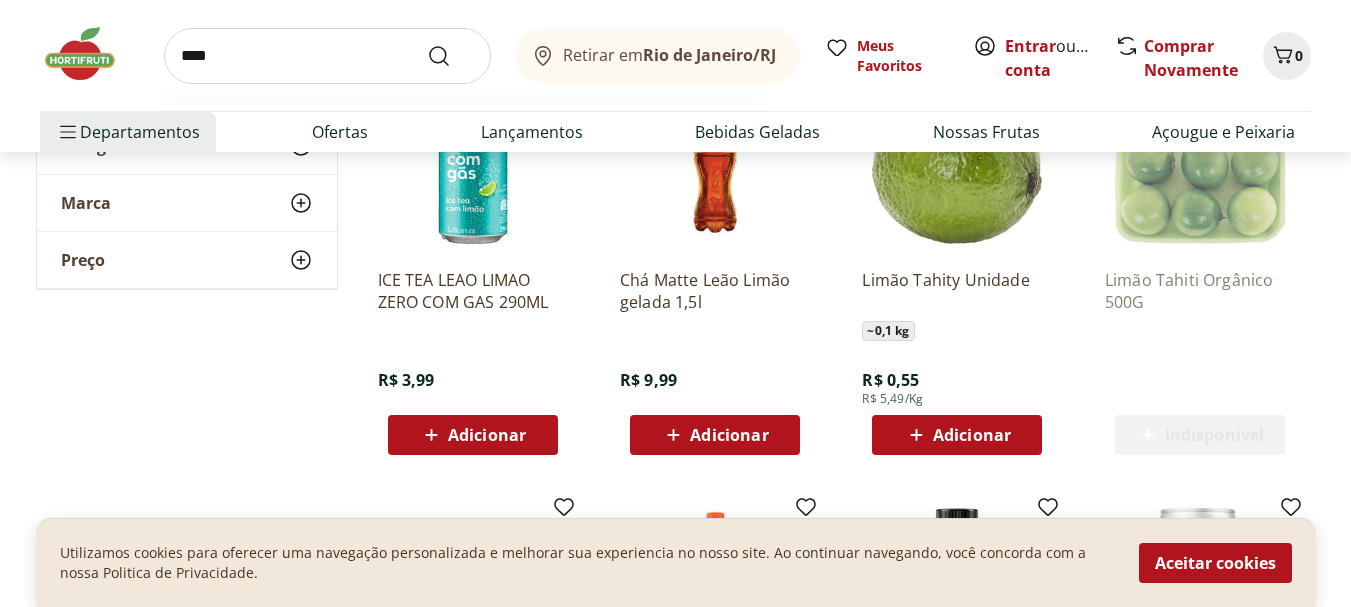 type on "****" 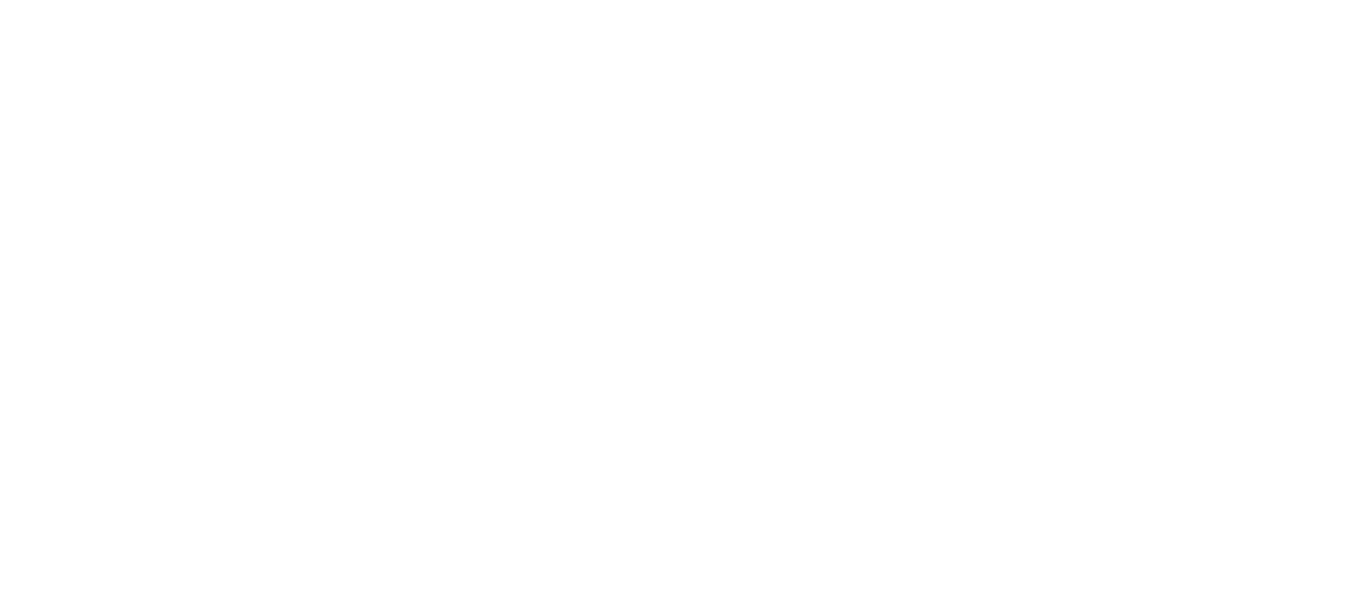 scroll, scrollTop: 0, scrollLeft: 0, axis: both 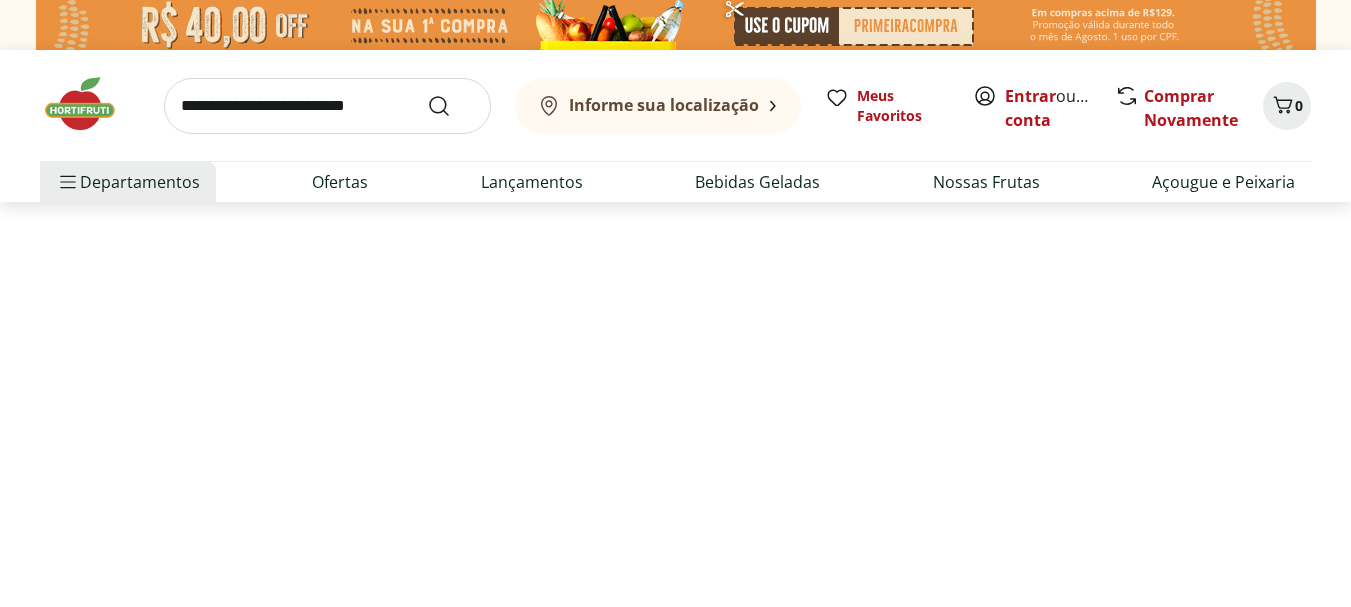 select on "**********" 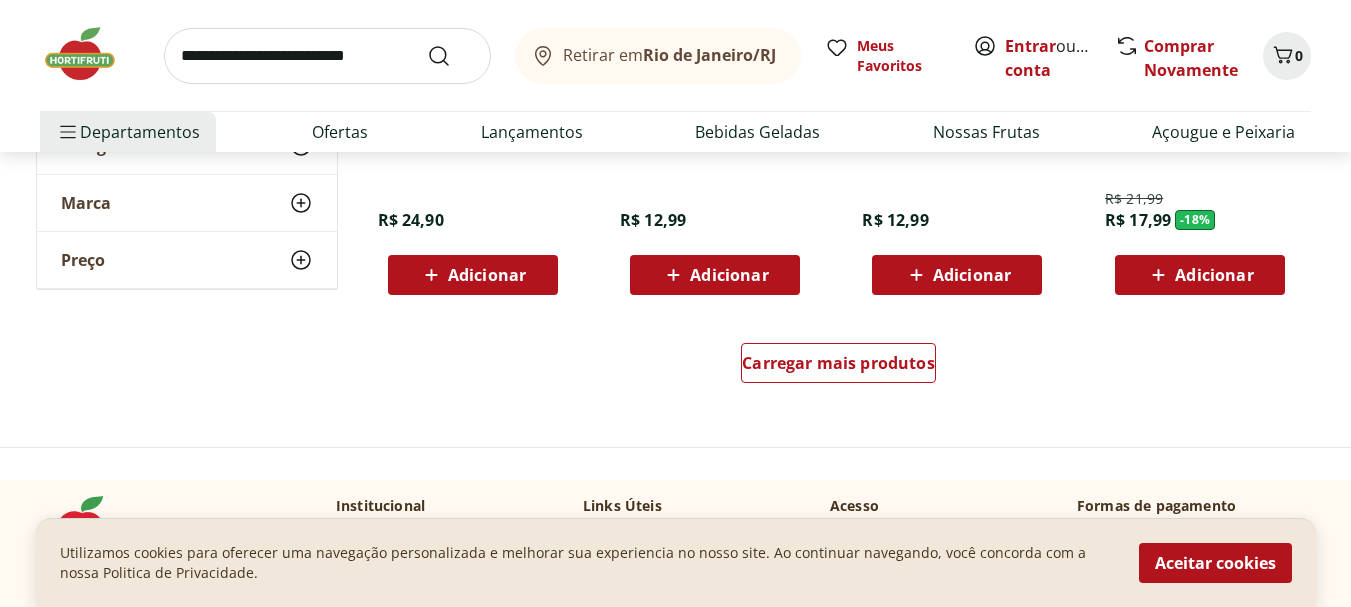 scroll, scrollTop: 1600, scrollLeft: 0, axis: vertical 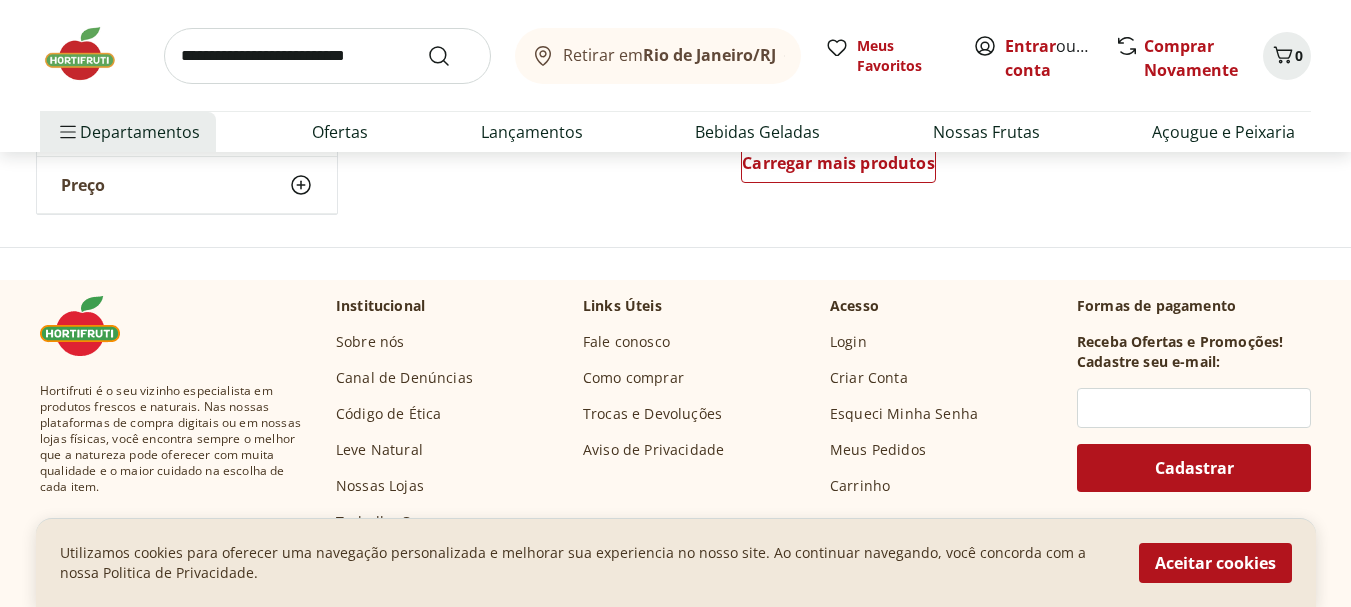 click at bounding box center [327, 56] 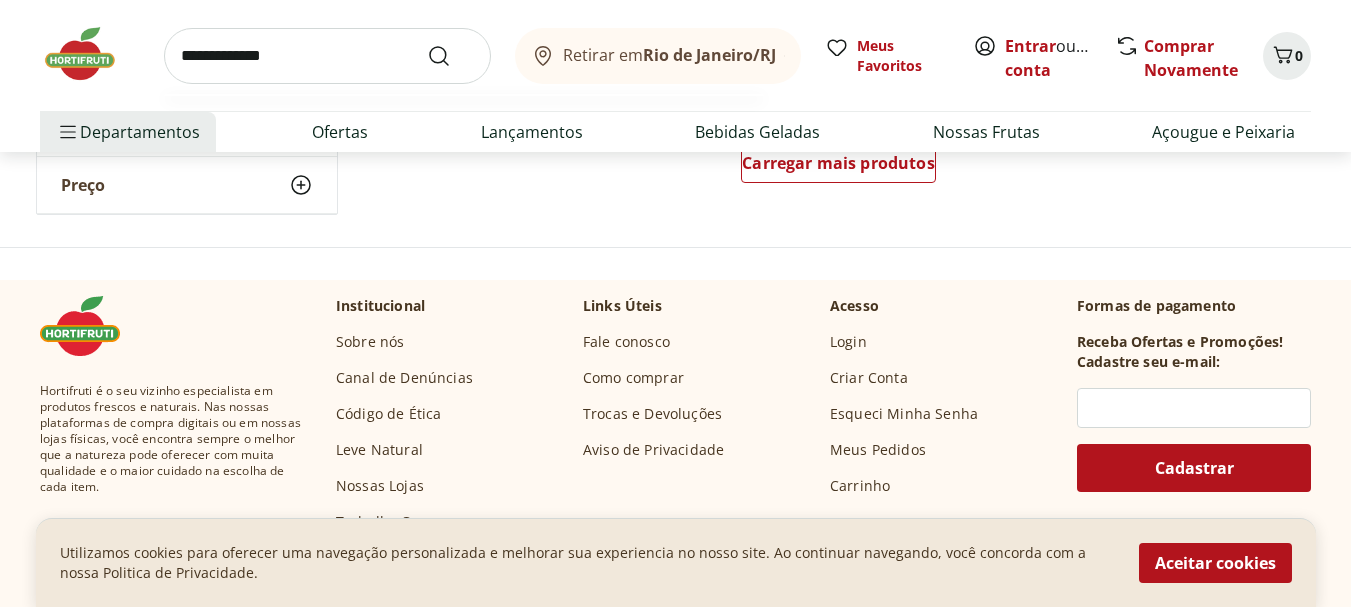 type on "**********" 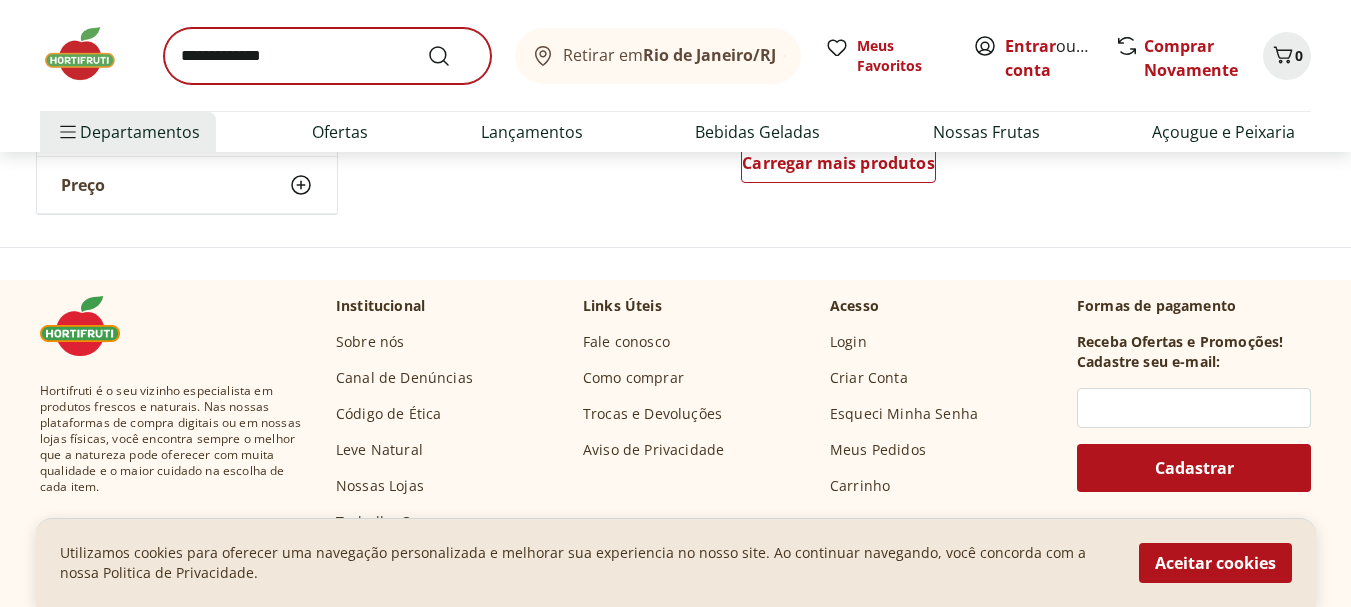 scroll, scrollTop: 0, scrollLeft: 0, axis: both 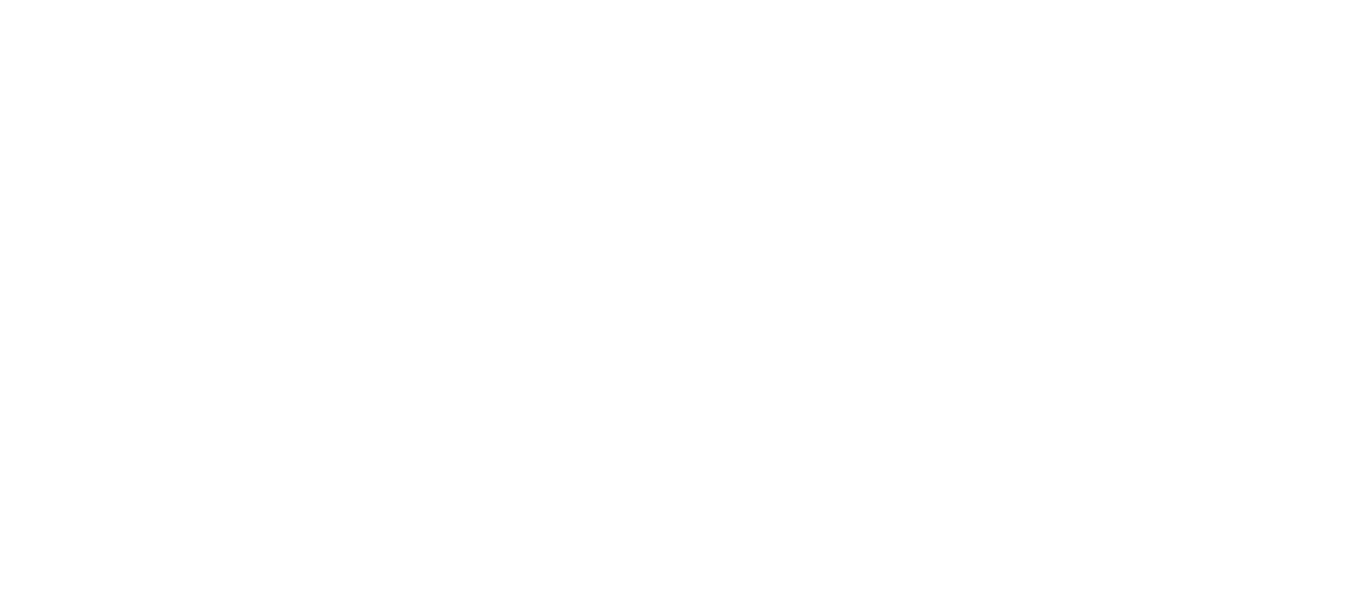 select on "**********" 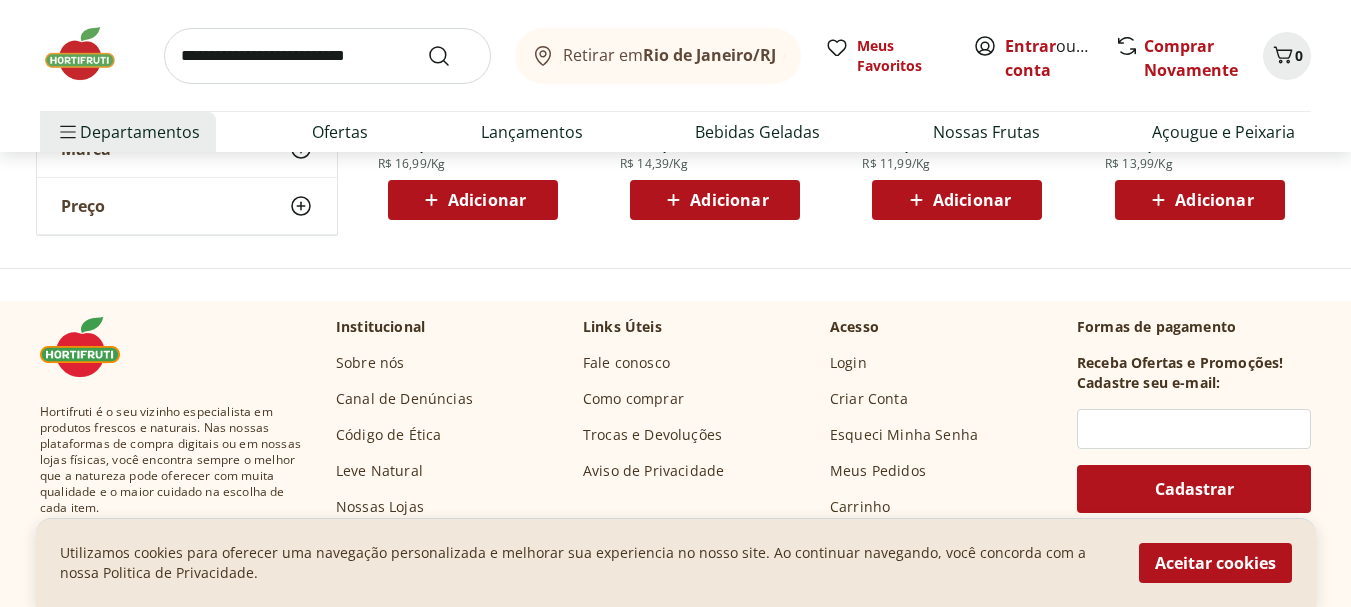 scroll, scrollTop: 500, scrollLeft: 0, axis: vertical 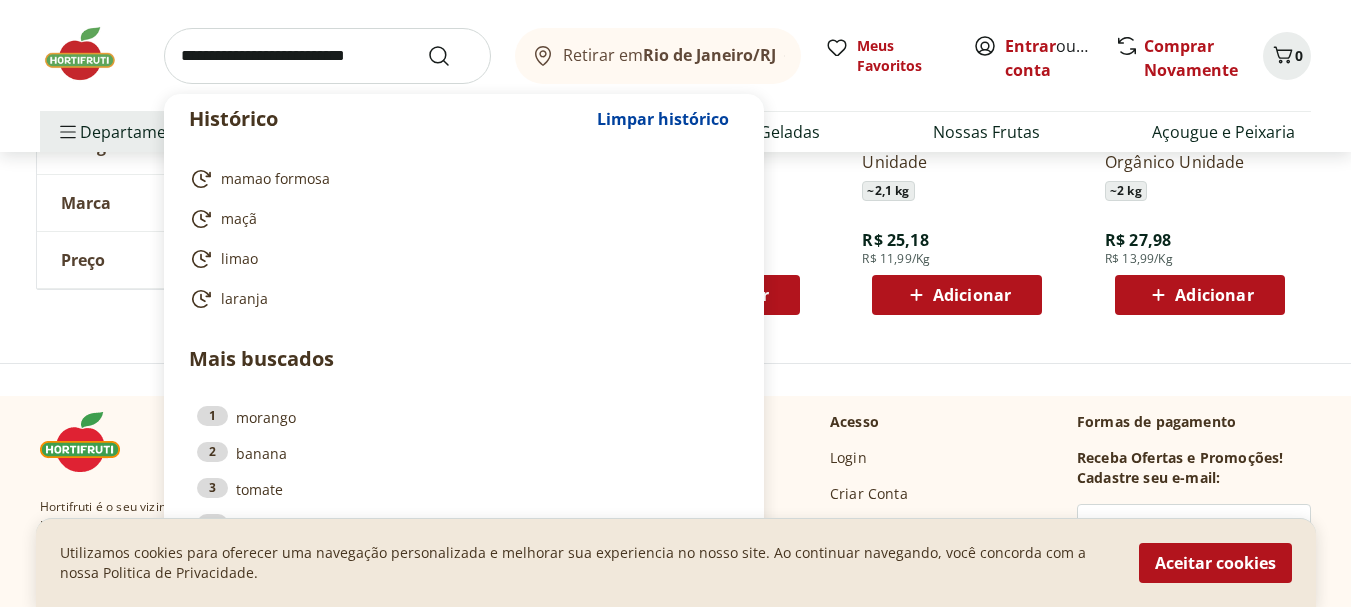 click at bounding box center [327, 56] 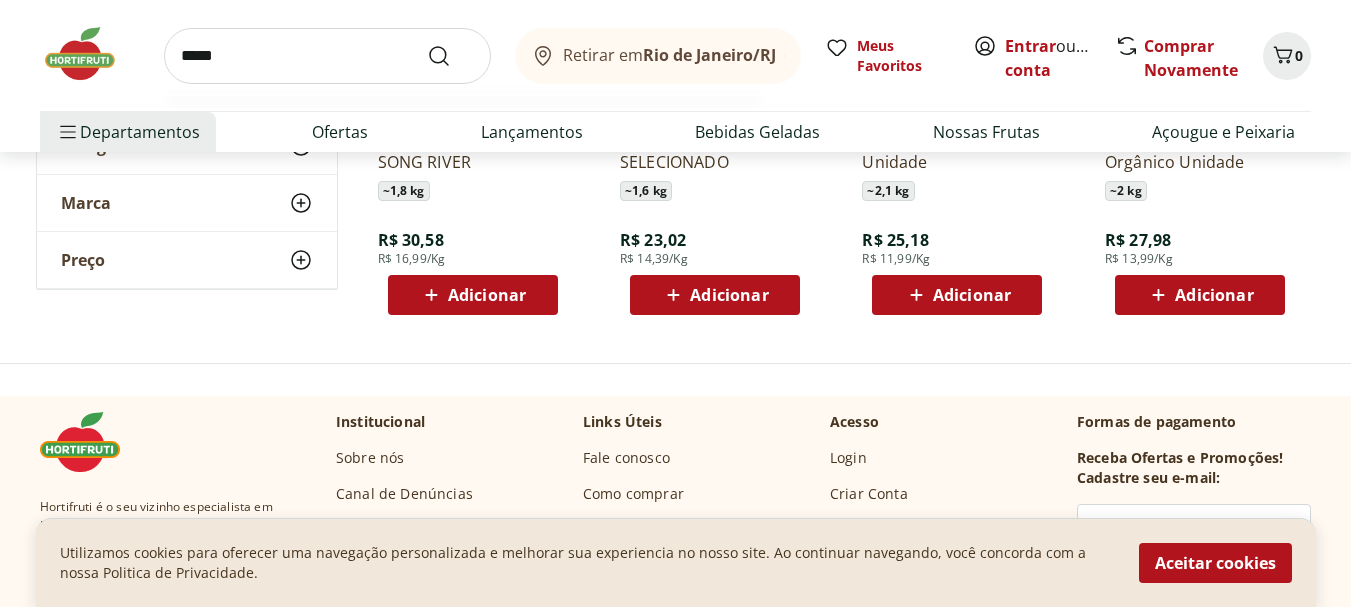 type on "*****" 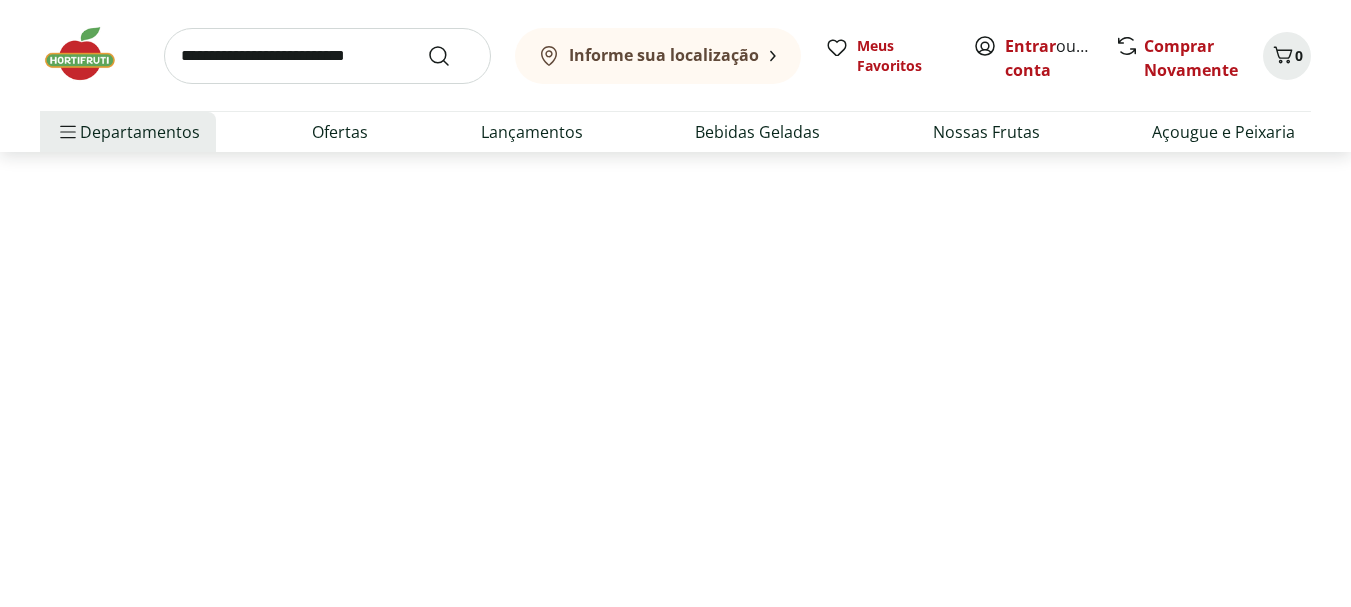 scroll, scrollTop: 0, scrollLeft: 0, axis: both 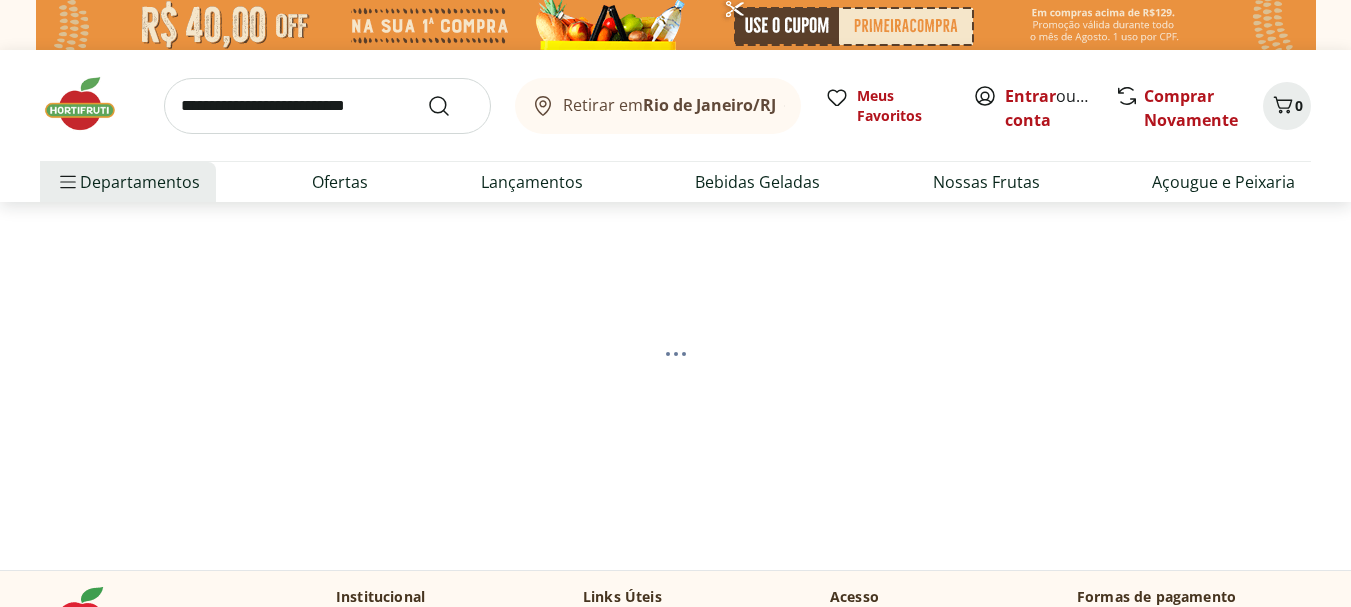 select on "**********" 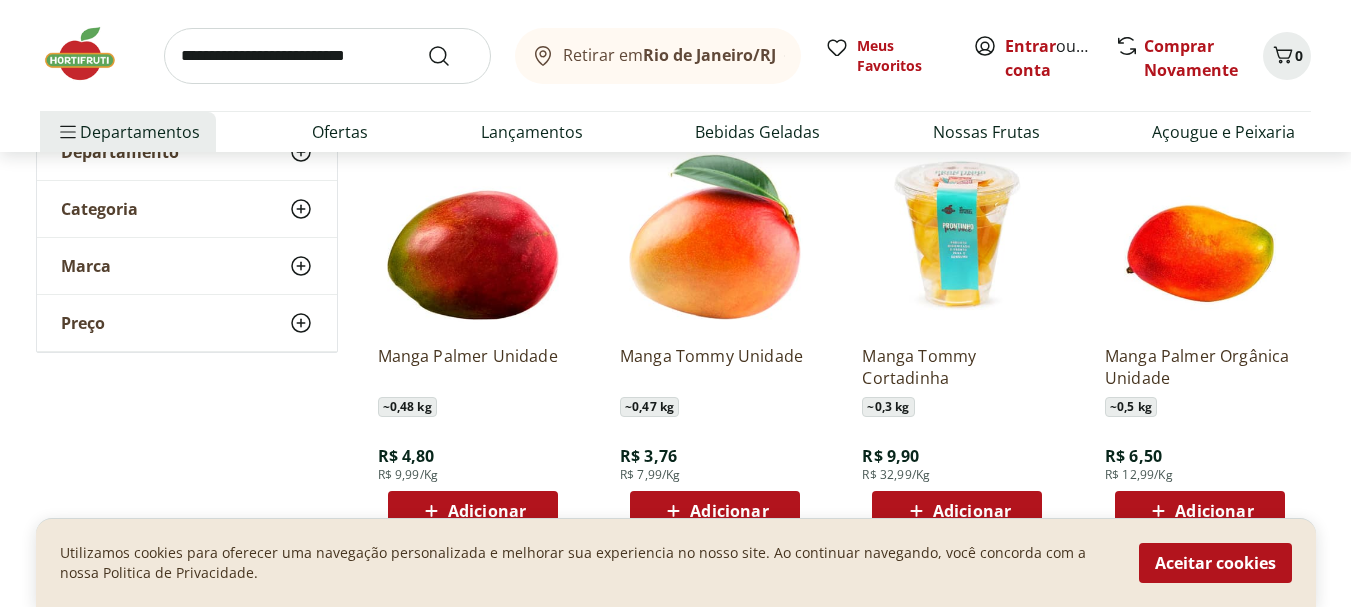 scroll, scrollTop: 400, scrollLeft: 0, axis: vertical 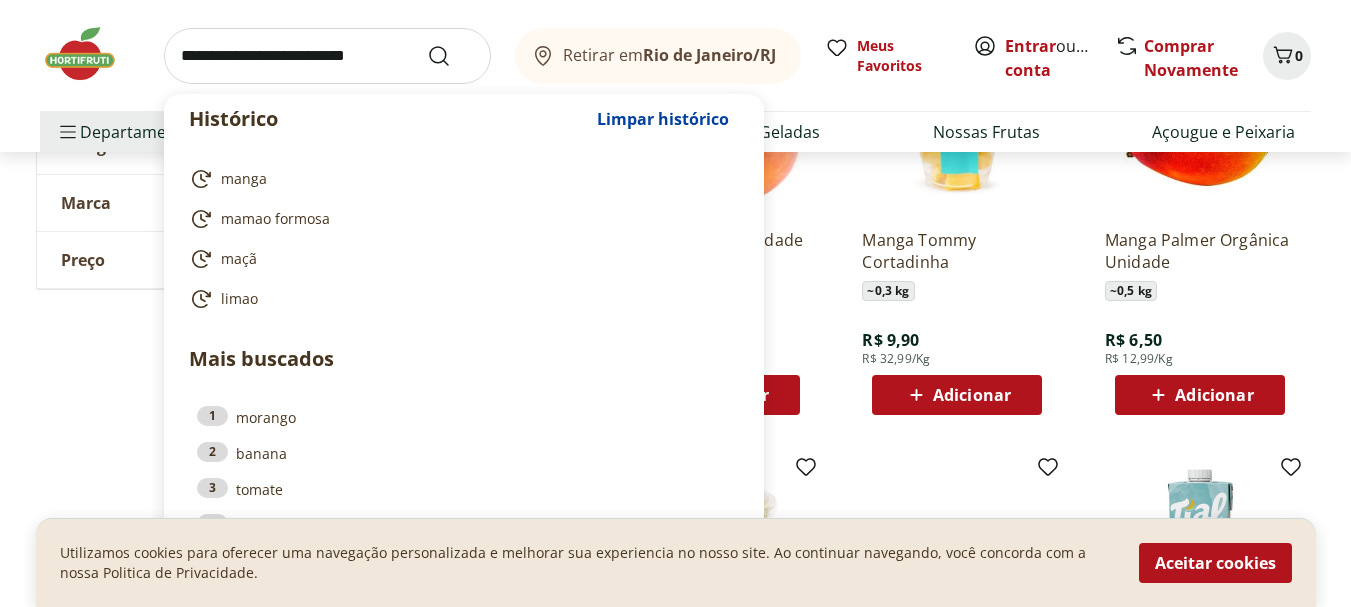 click at bounding box center [327, 56] 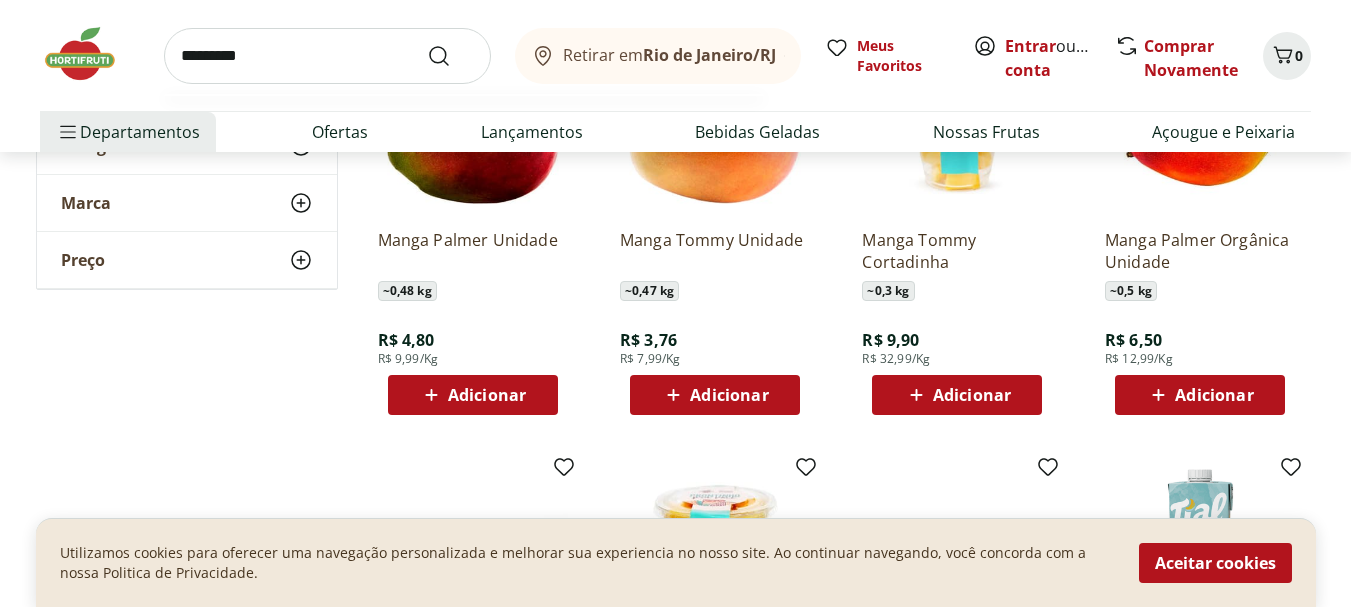 type on "********" 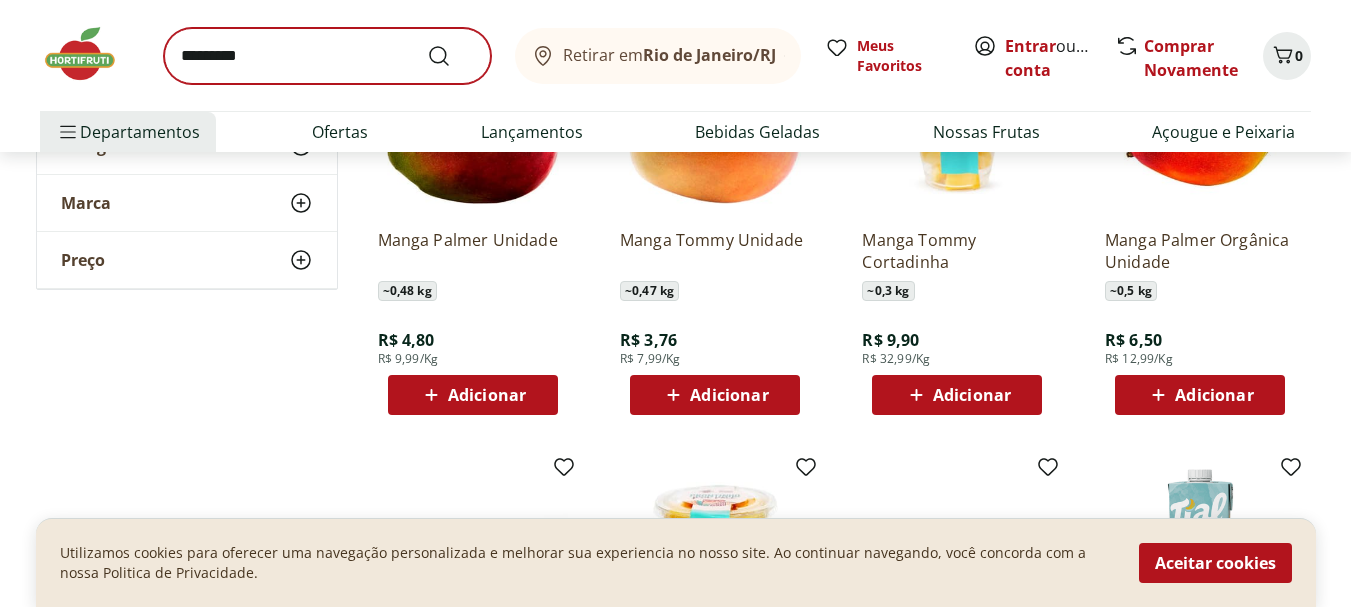 scroll, scrollTop: 0, scrollLeft: 0, axis: both 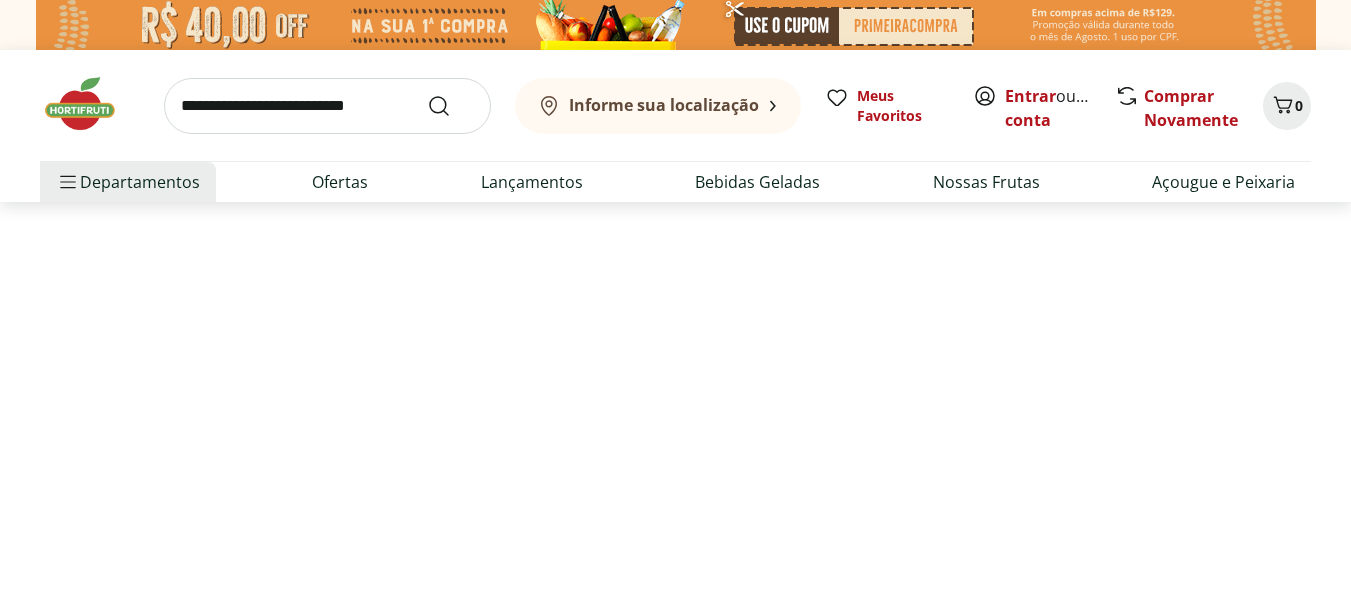 select on "**********" 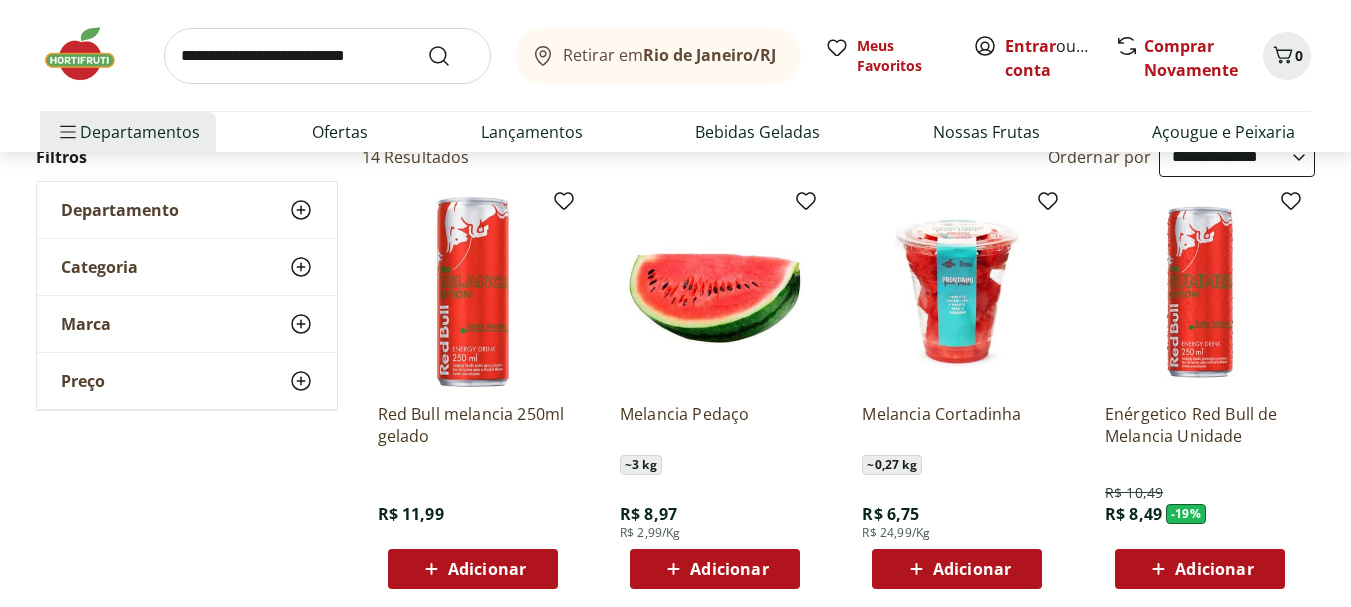scroll, scrollTop: 200, scrollLeft: 0, axis: vertical 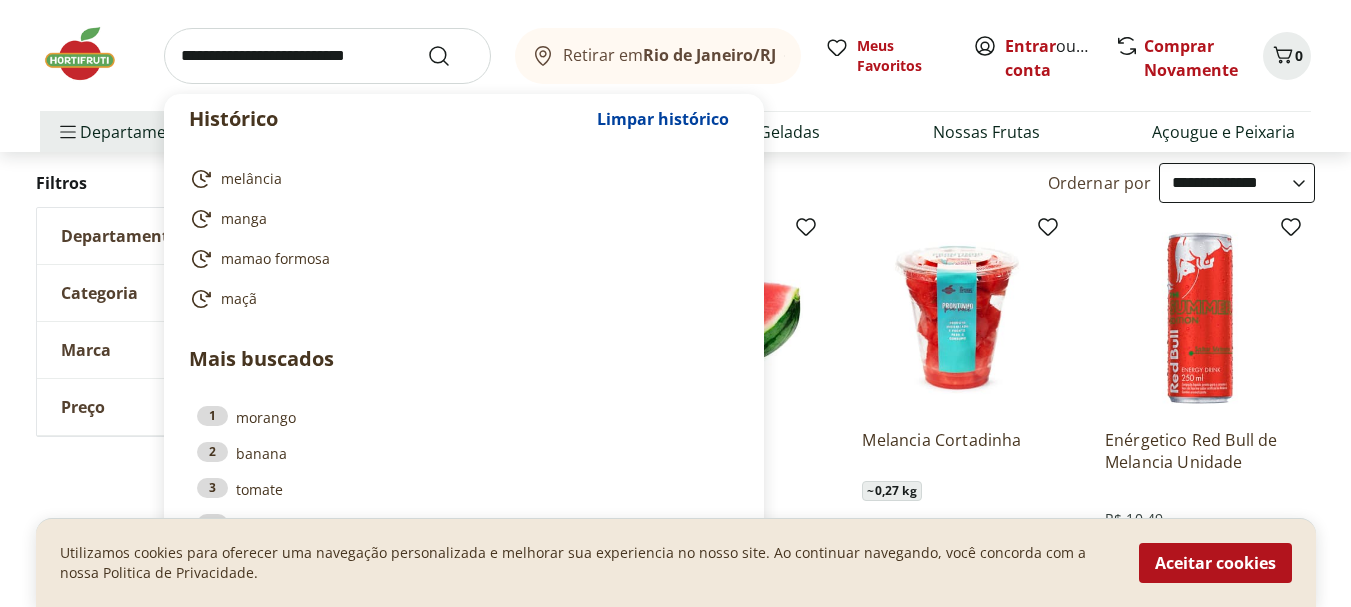 click at bounding box center (327, 56) 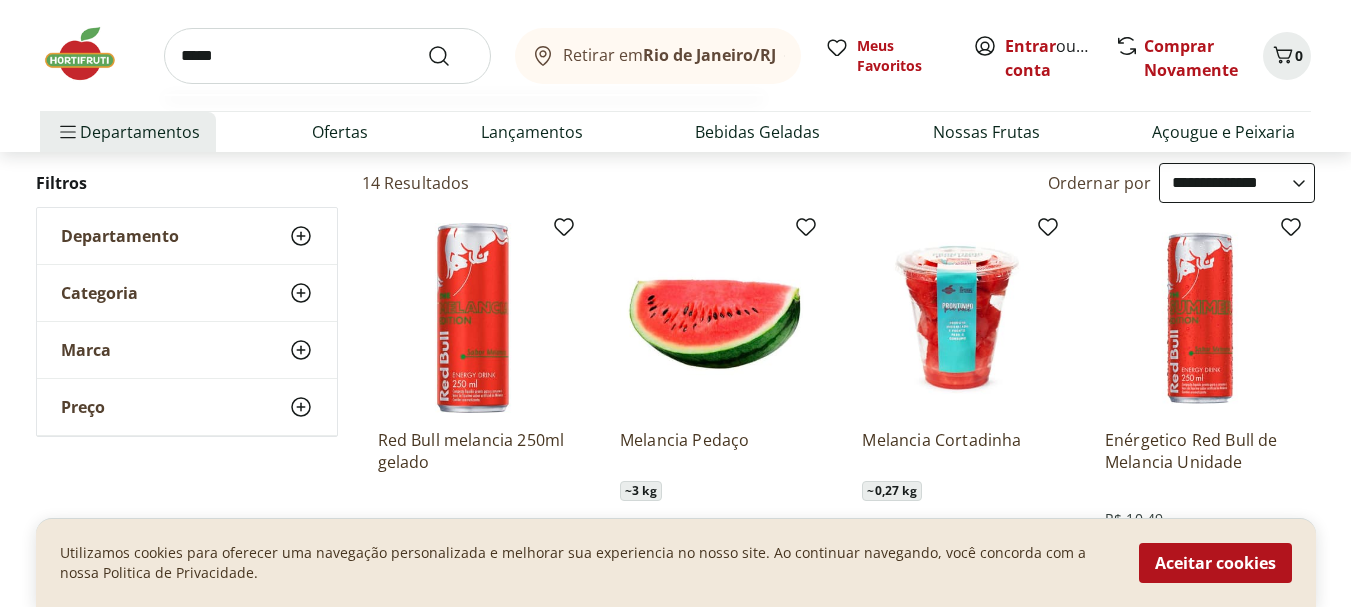 type on "*****" 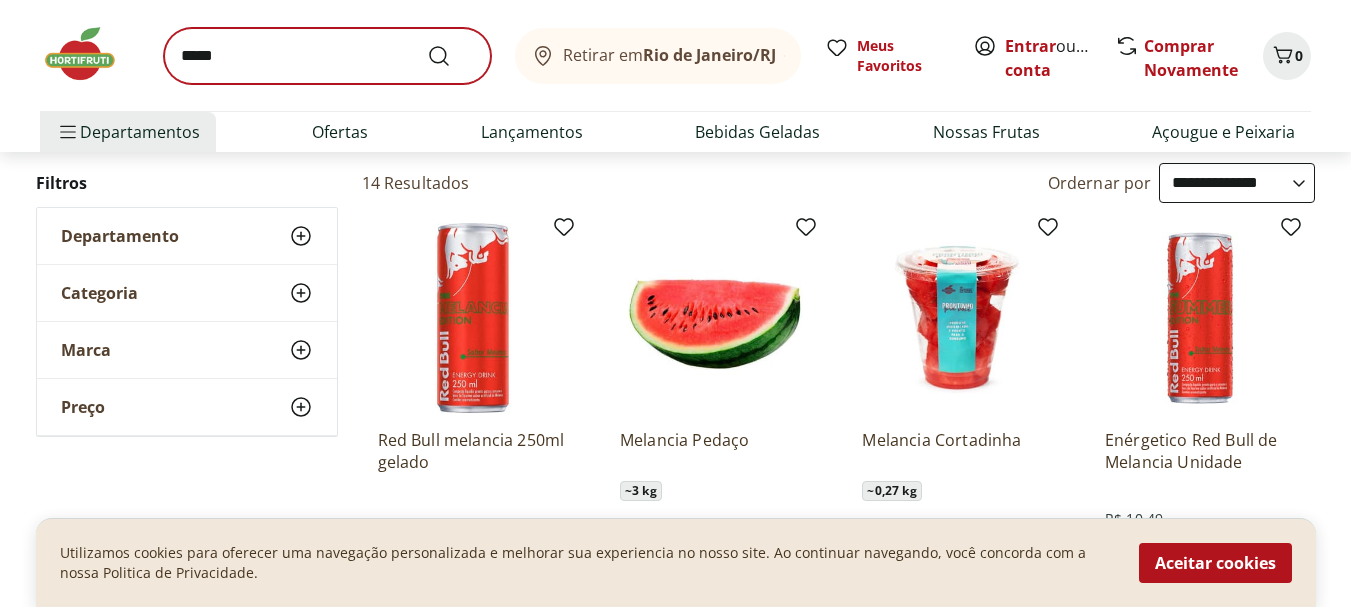 scroll, scrollTop: 0, scrollLeft: 0, axis: both 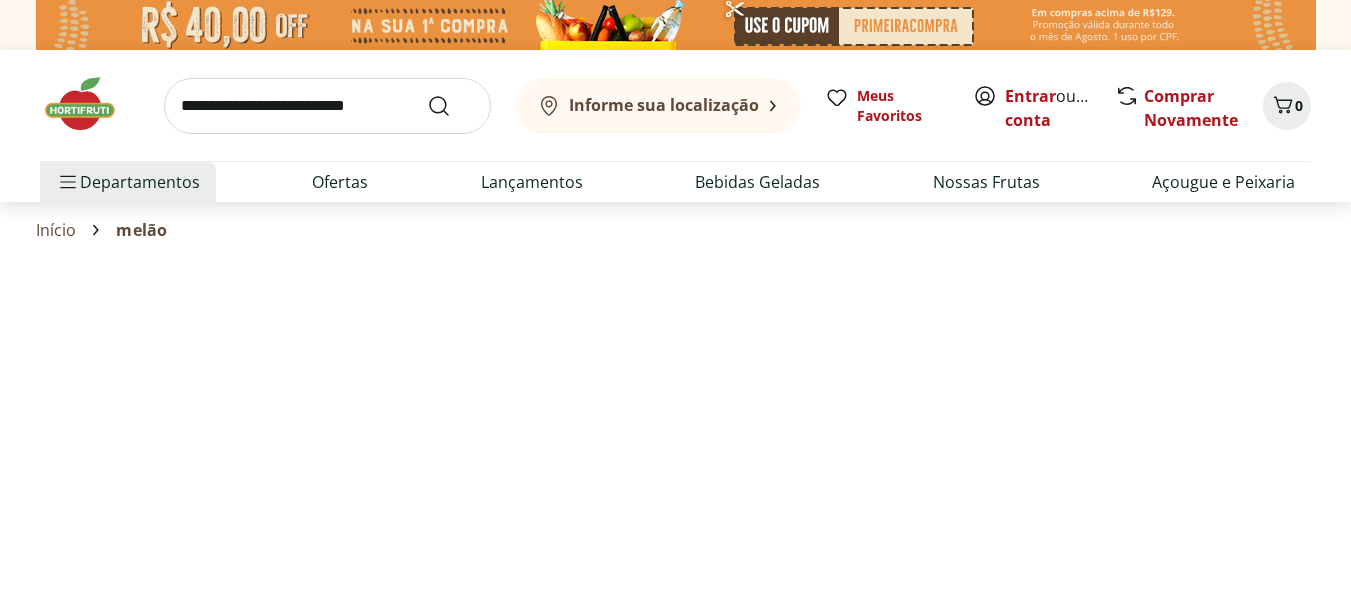 select on "**********" 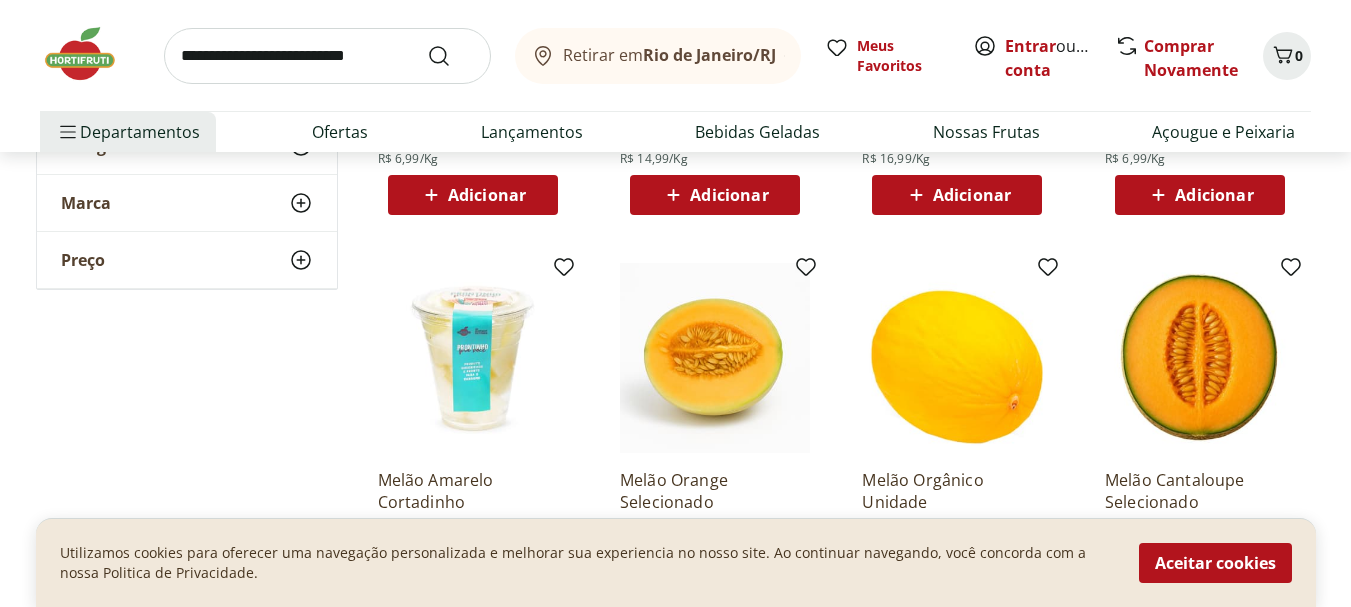 scroll, scrollTop: 800, scrollLeft: 0, axis: vertical 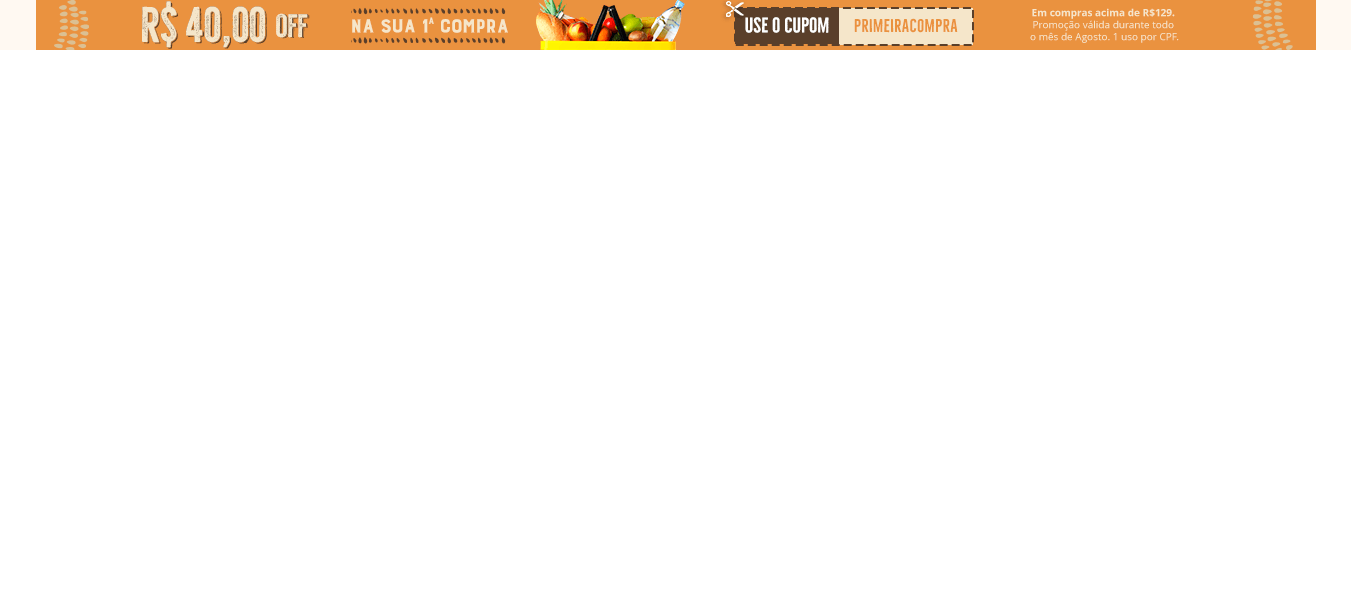 select on "**********" 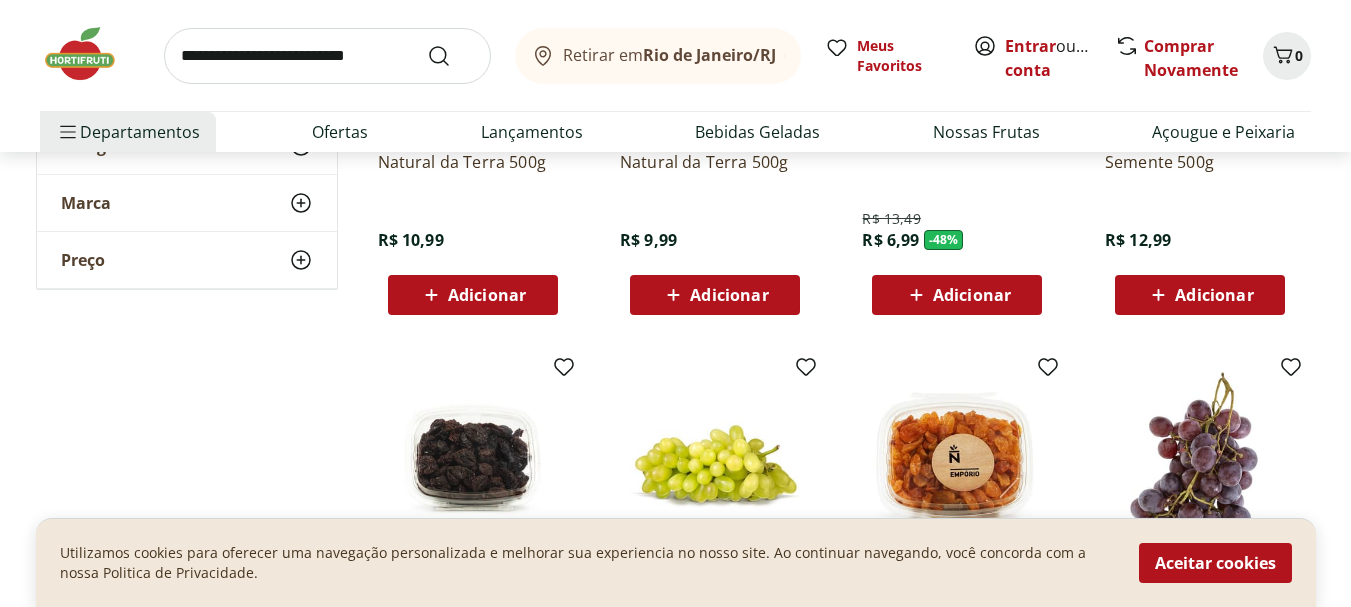 scroll, scrollTop: 300, scrollLeft: 0, axis: vertical 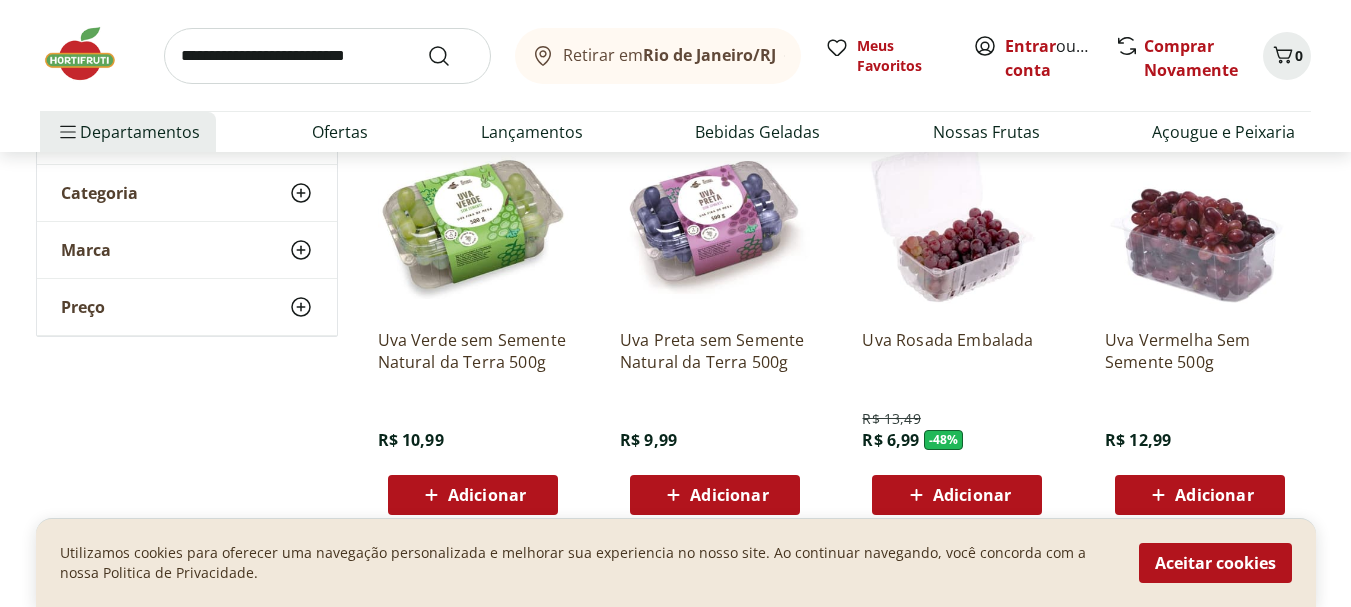 click at bounding box center [327, 56] 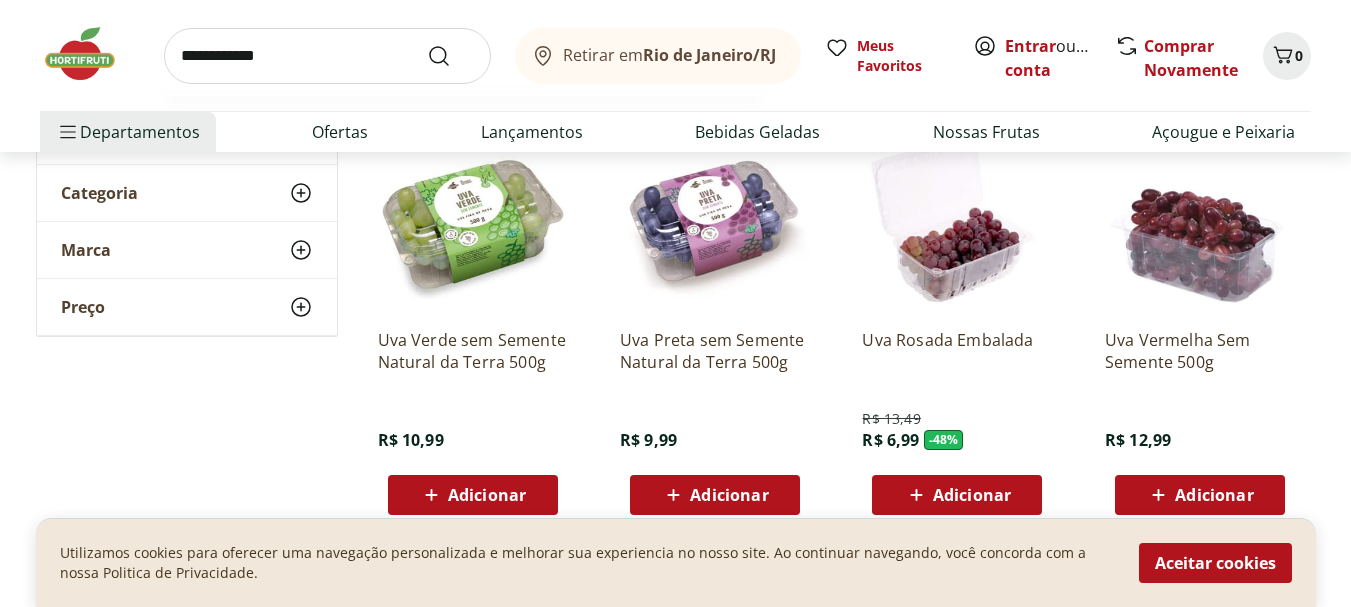 type on "**********" 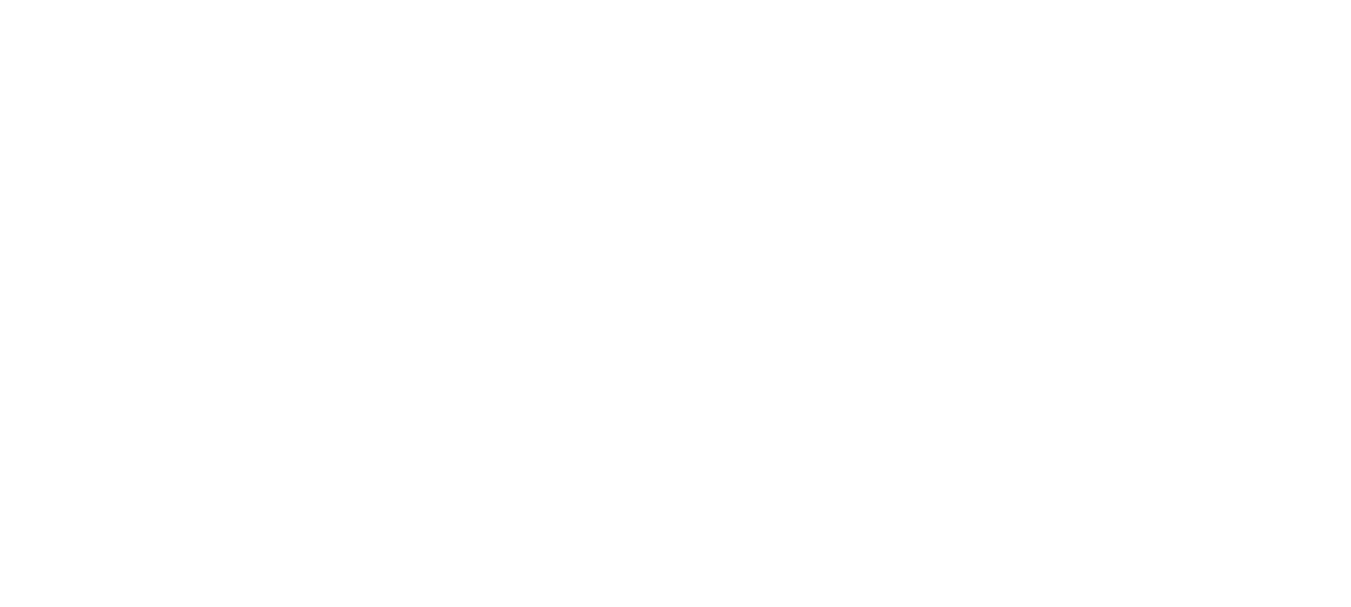 scroll, scrollTop: 0, scrollLeft: 0, axis: both 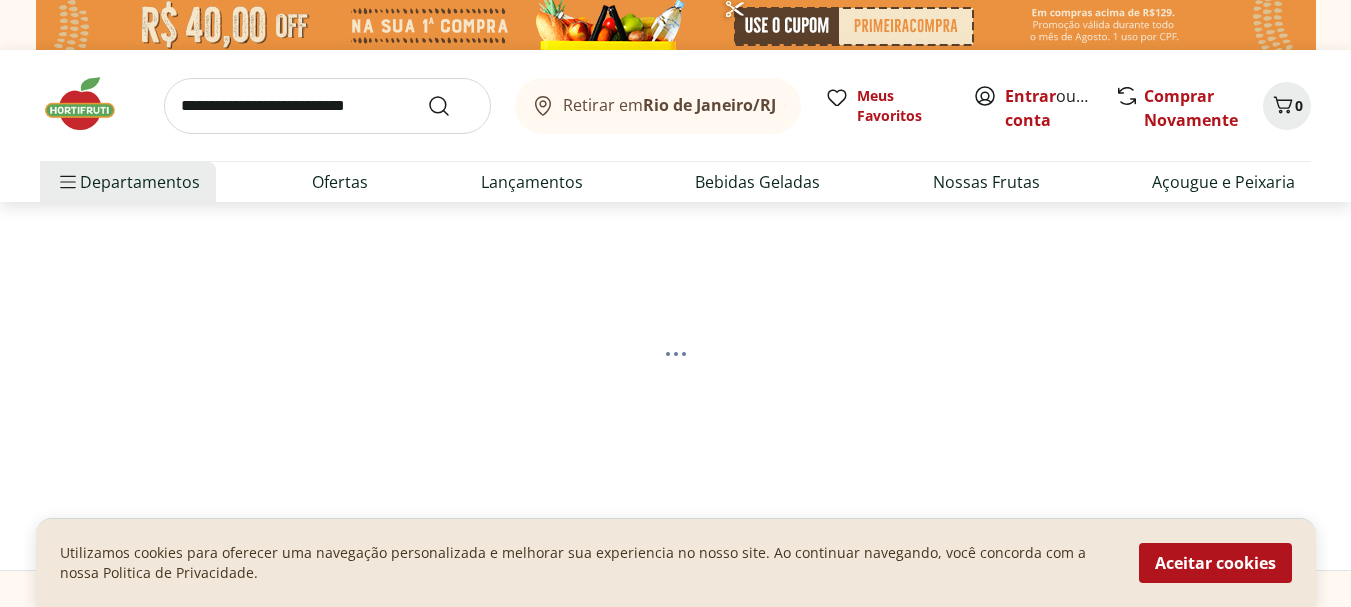 select on "**********" 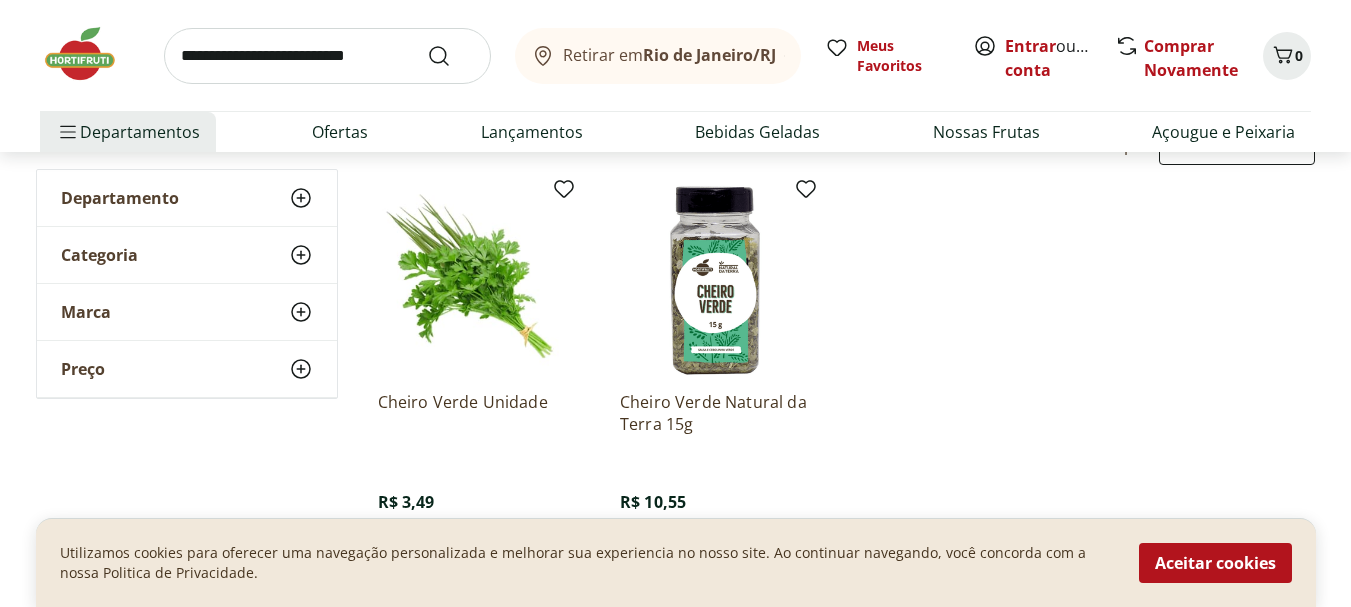 scroll, scrollTop: 300, scrollLeft: 0, axis: vertical 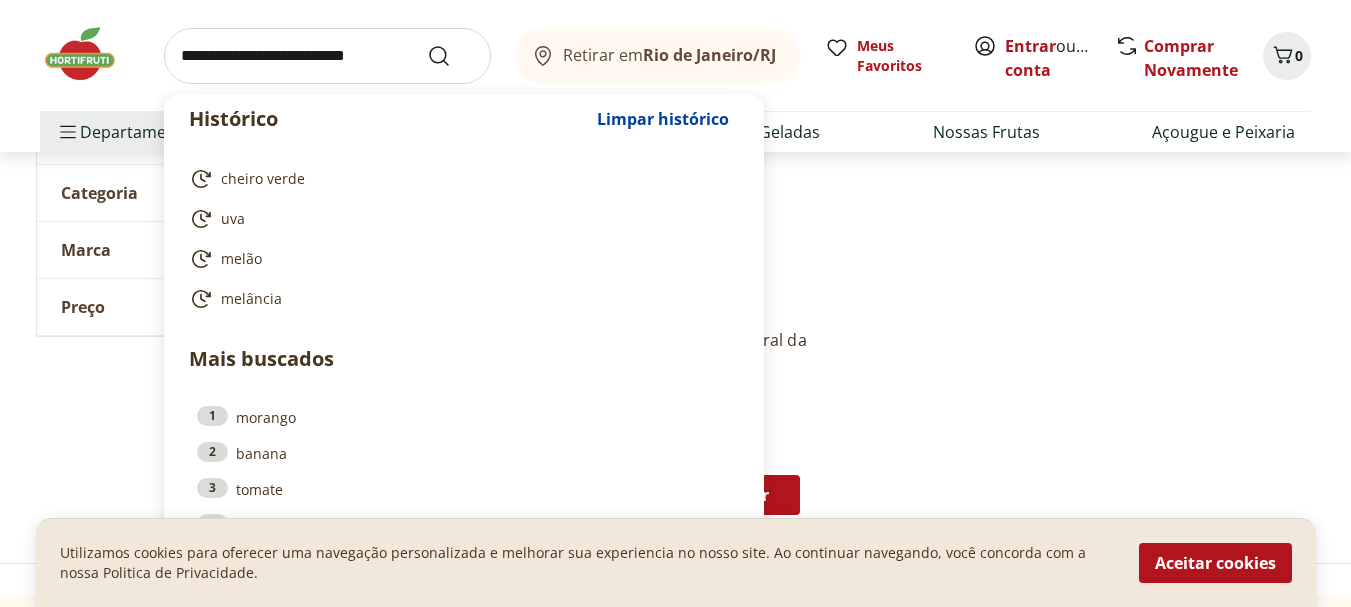 click at bounding box center [327, 56] 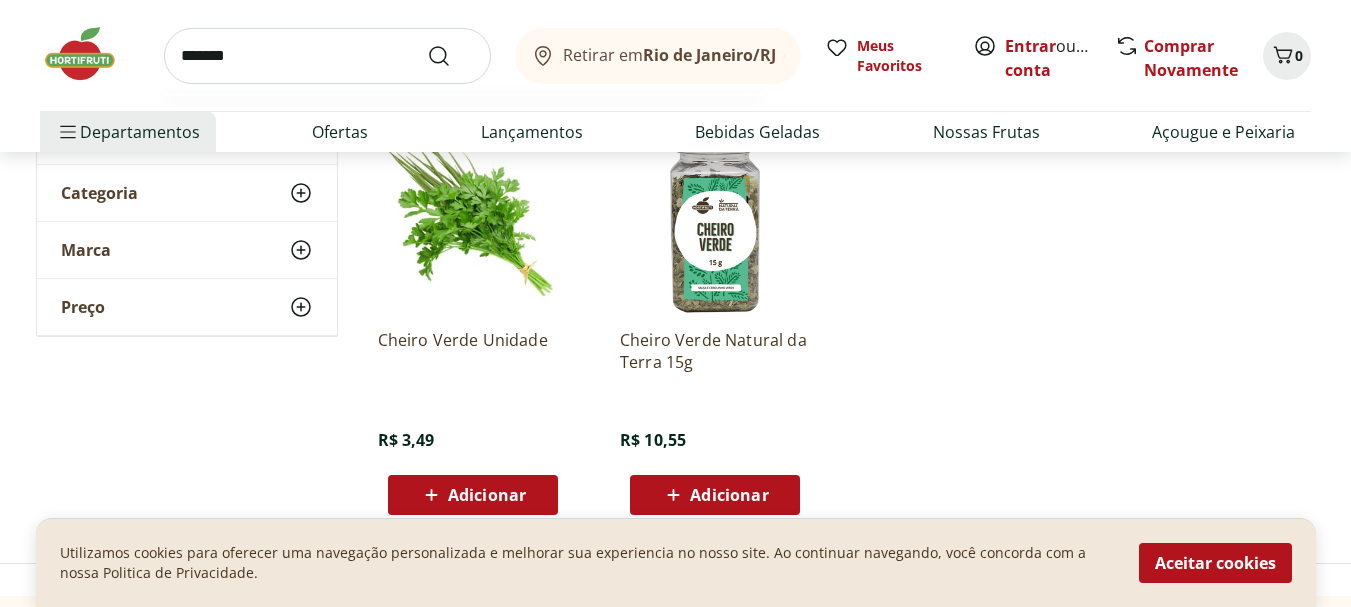 type on "*******" 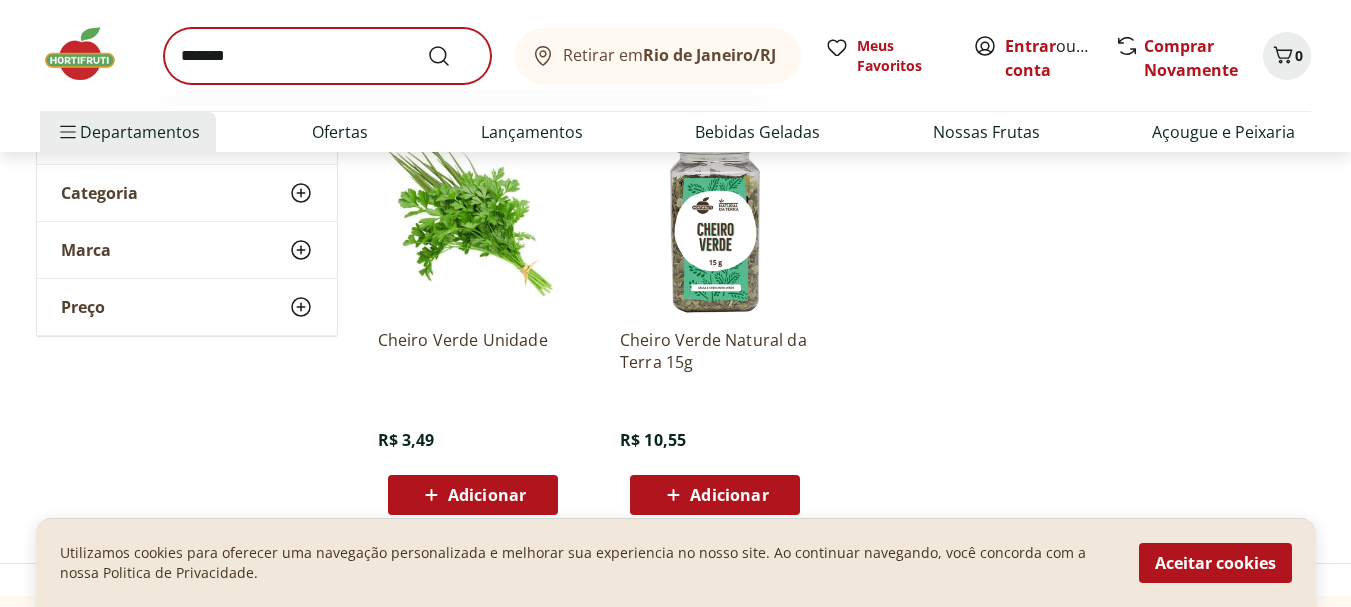 scroll, scrollTop: 0, scrollLeft: 0, axis: both 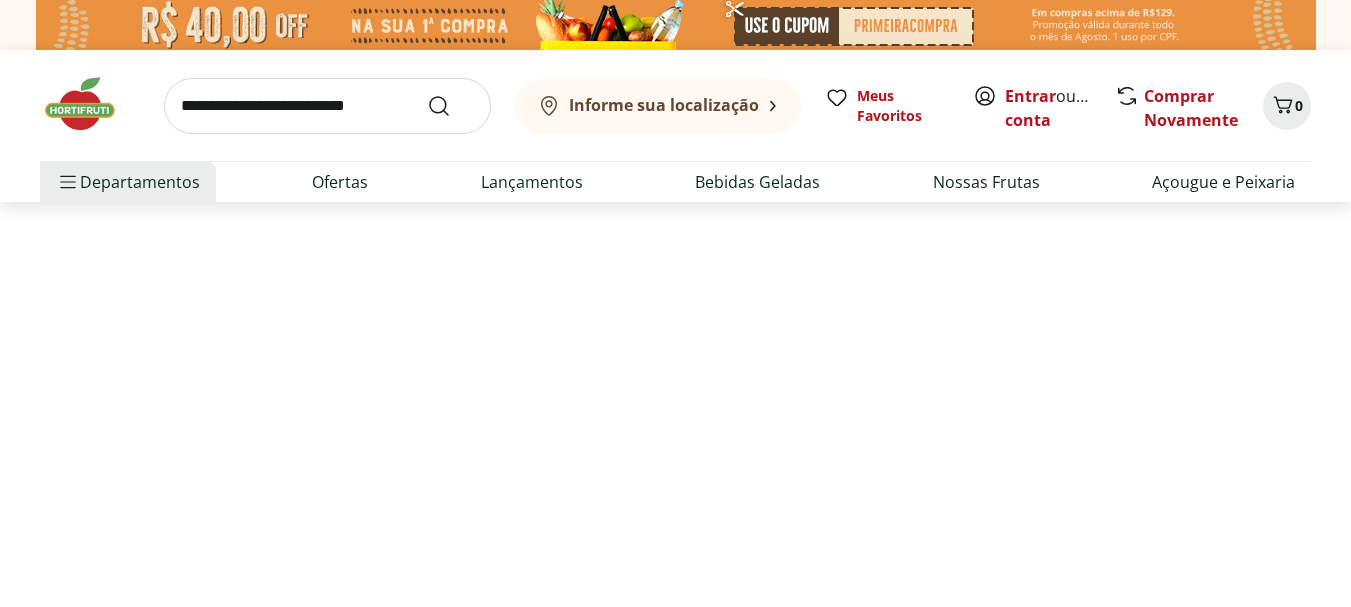 select on "**********" 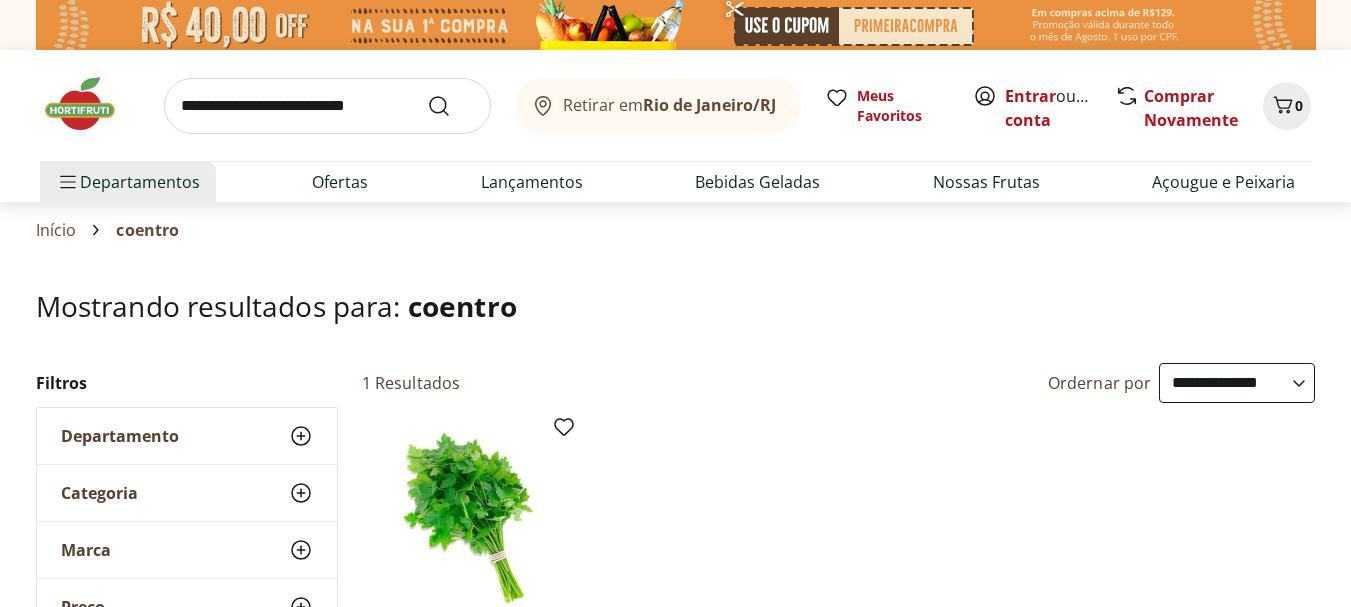 scroll, scrollTop: 300, scrollLeft: 0, axis: vertical 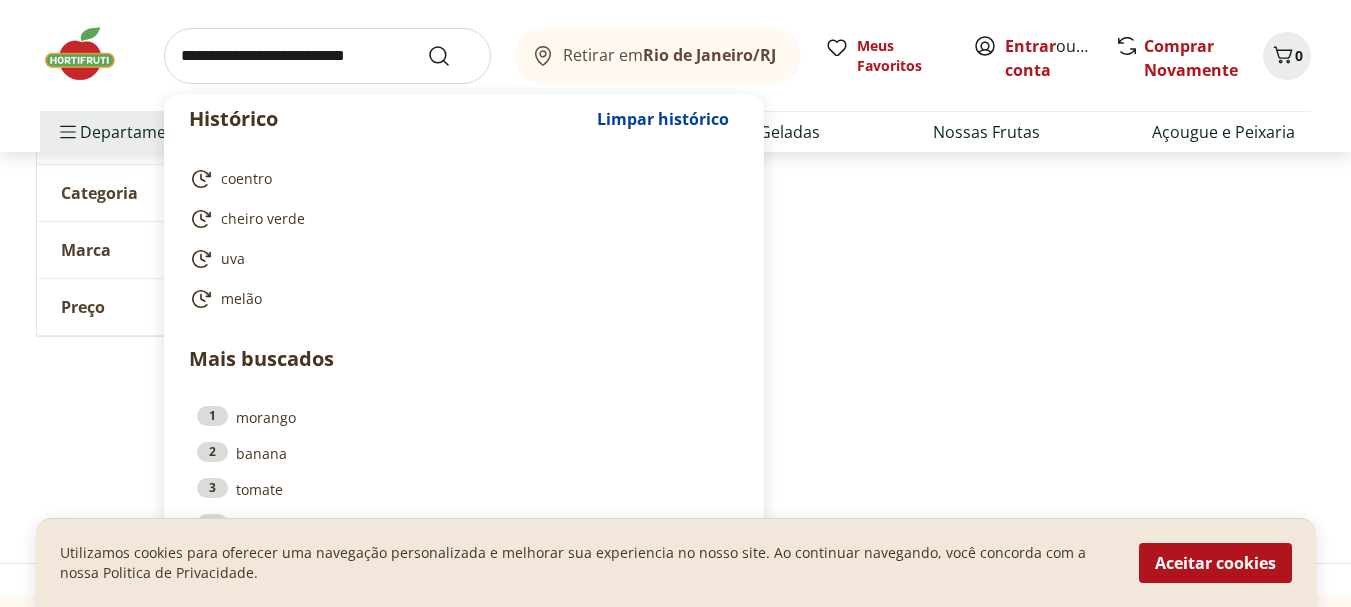 click at bounding box center (327, 56) 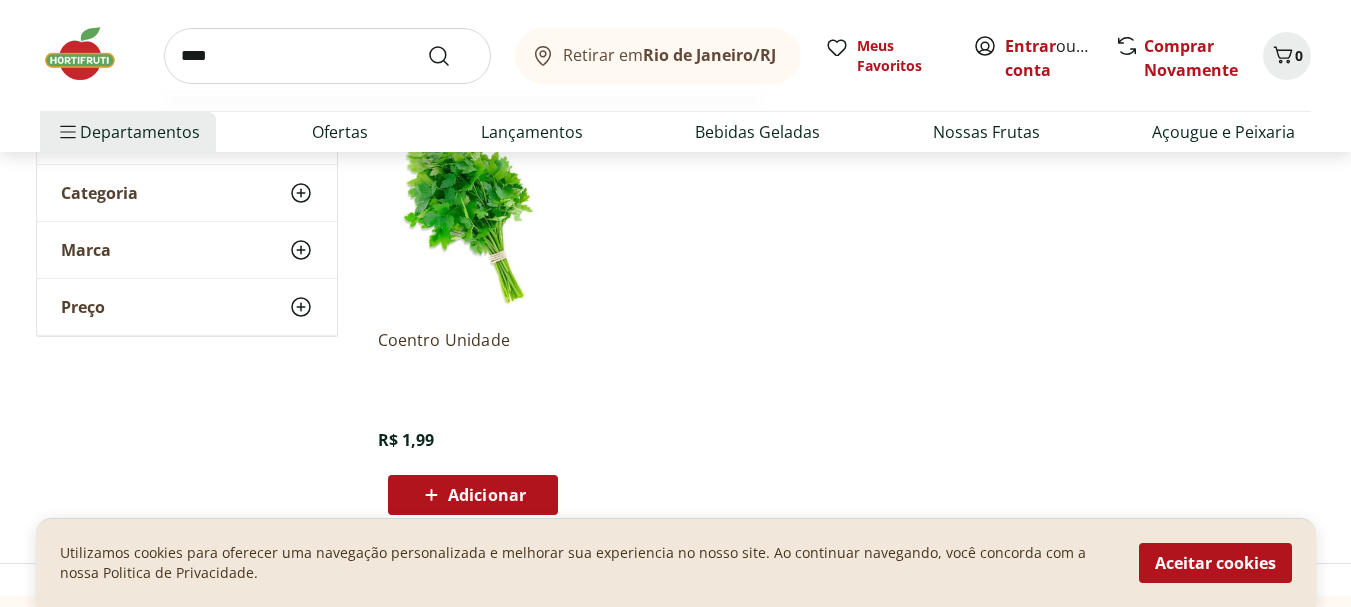 type on "*****" 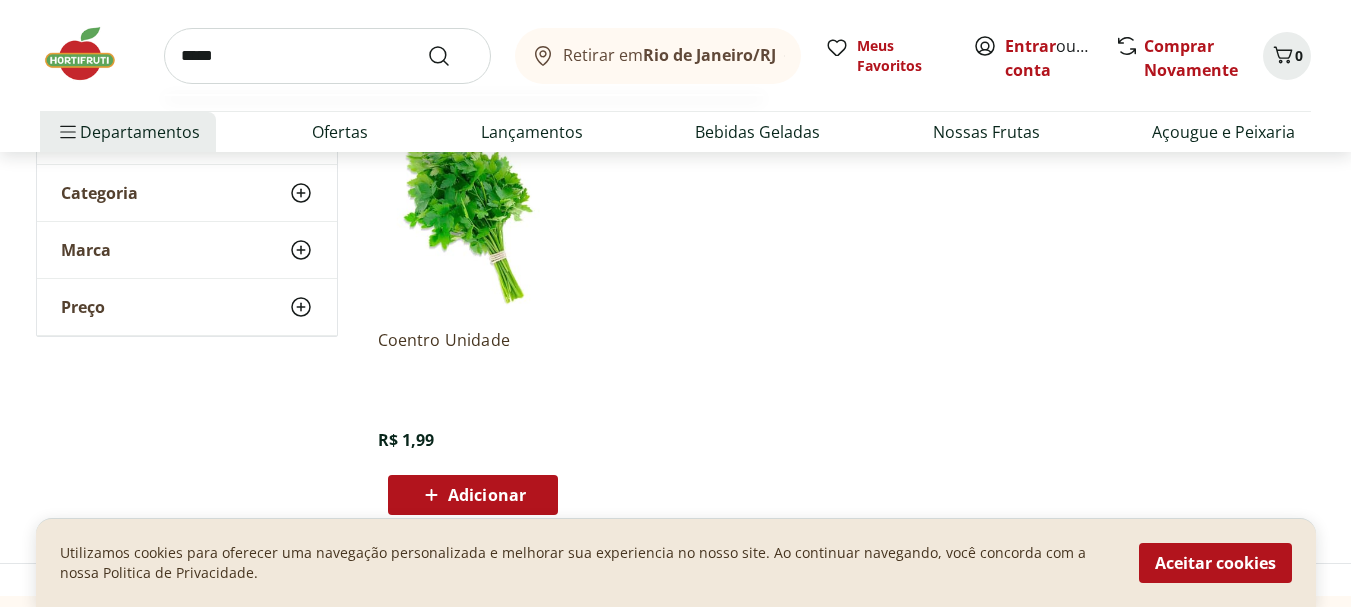 click at bounding box center [451, 56] 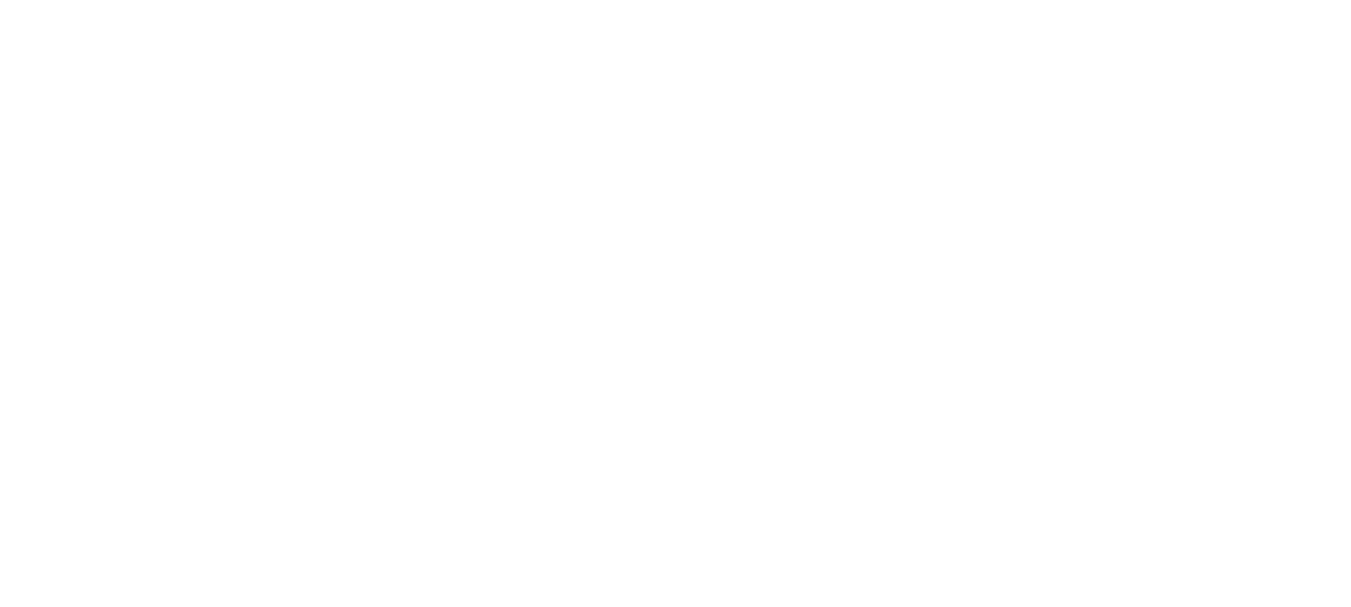 scroll, scrollTop: 0, scrollLeft: 0, axis: both 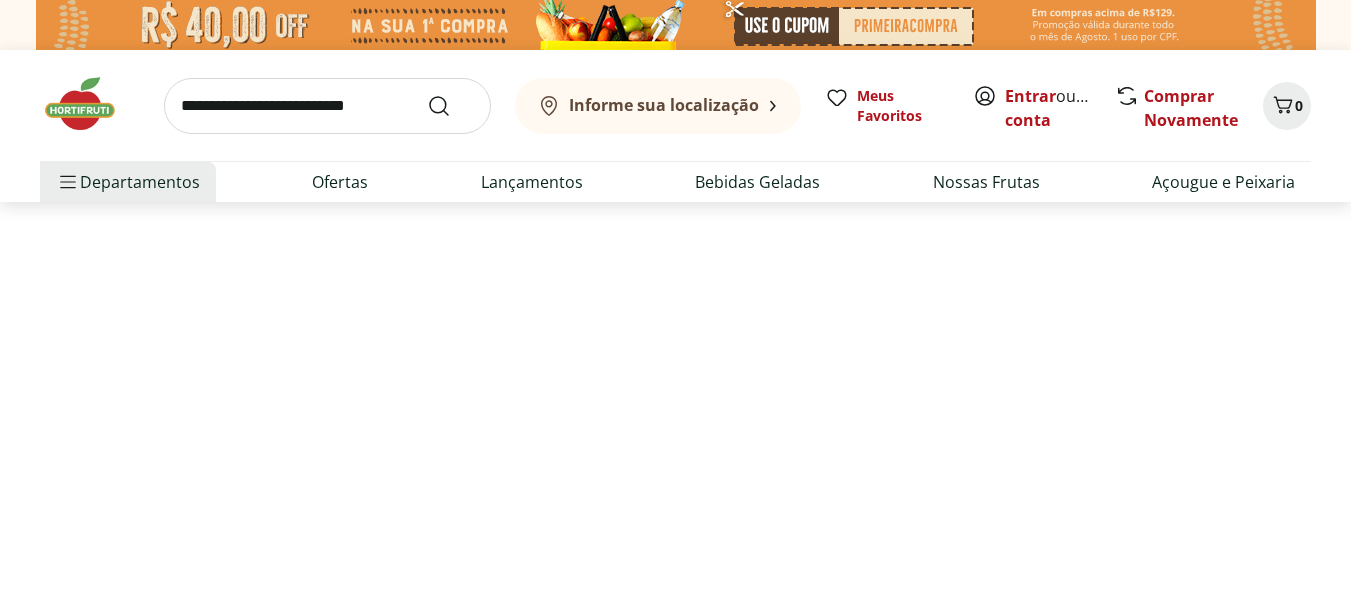 select on "**********" 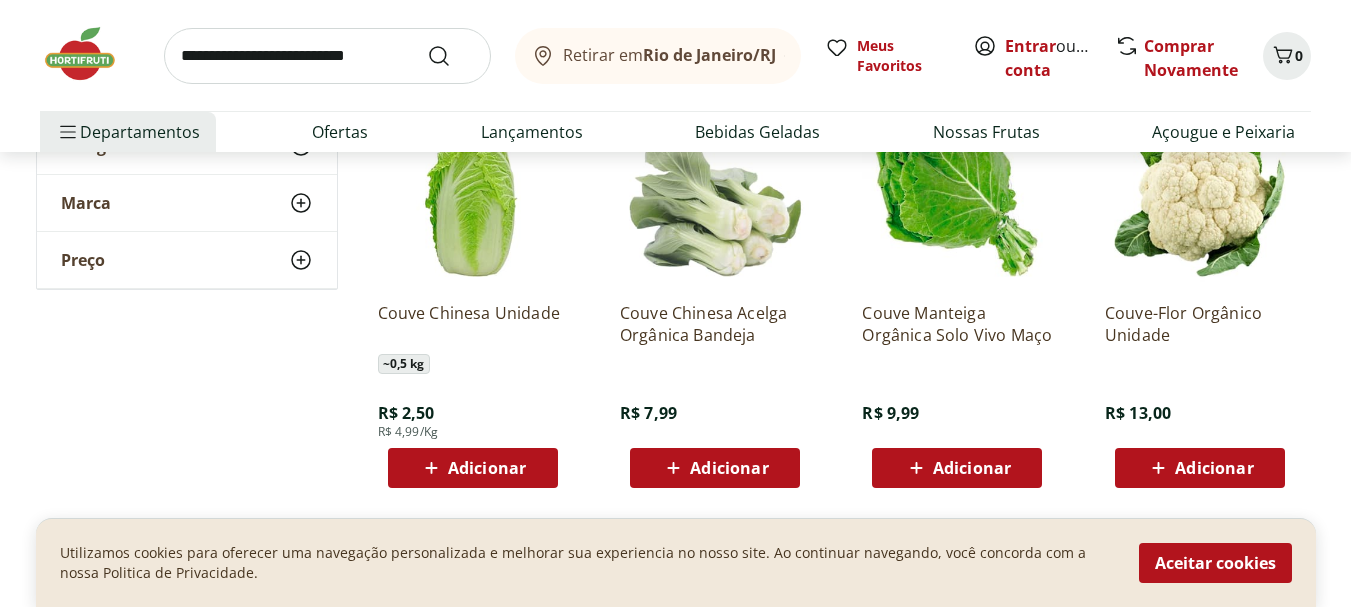 scroll, scrollTop: 800, scrollLeft: 0, axis: vertical 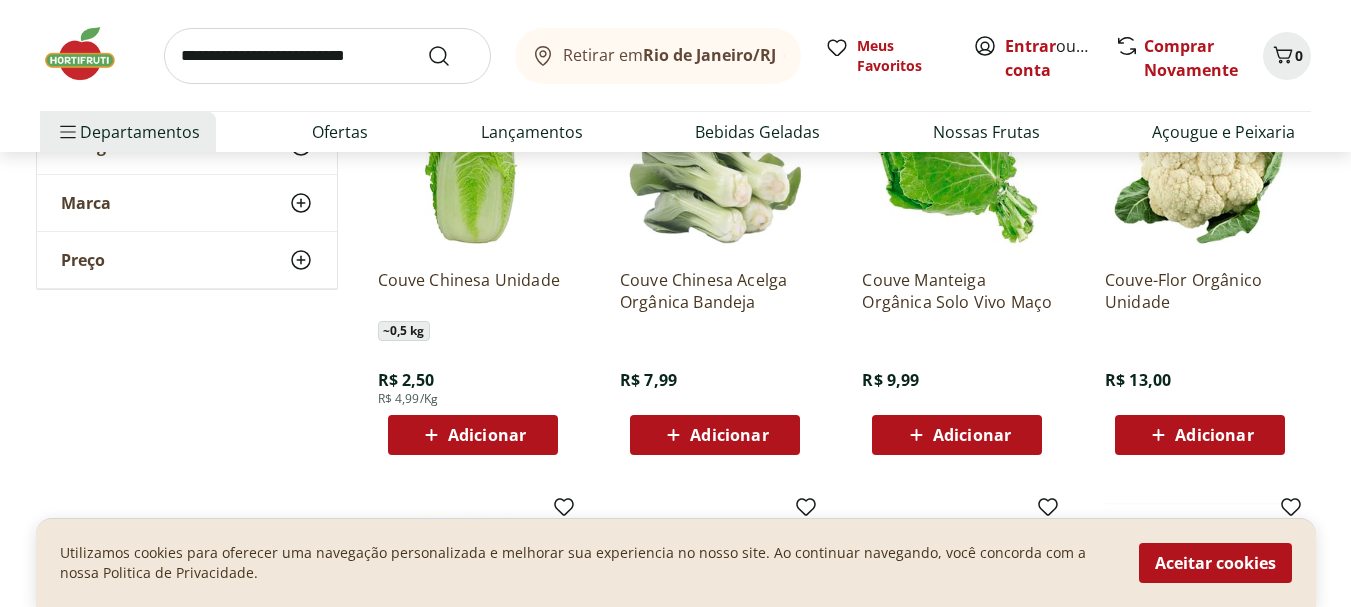 click at bounding box center (327, 56) 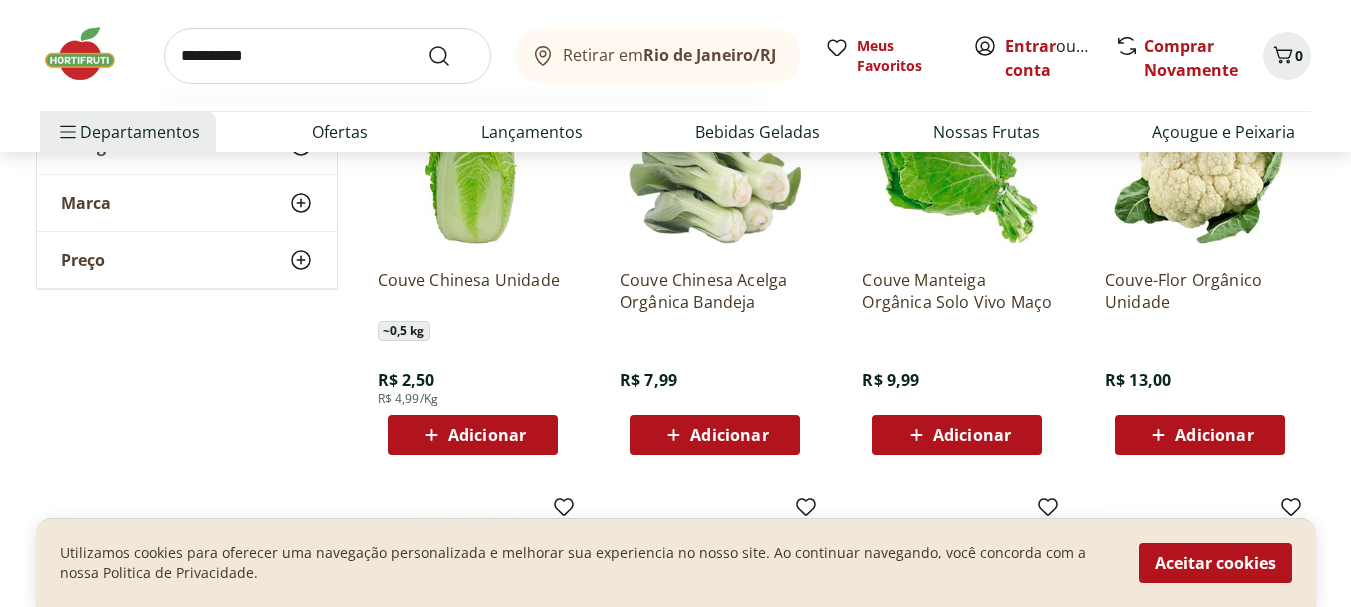 type on "**********" 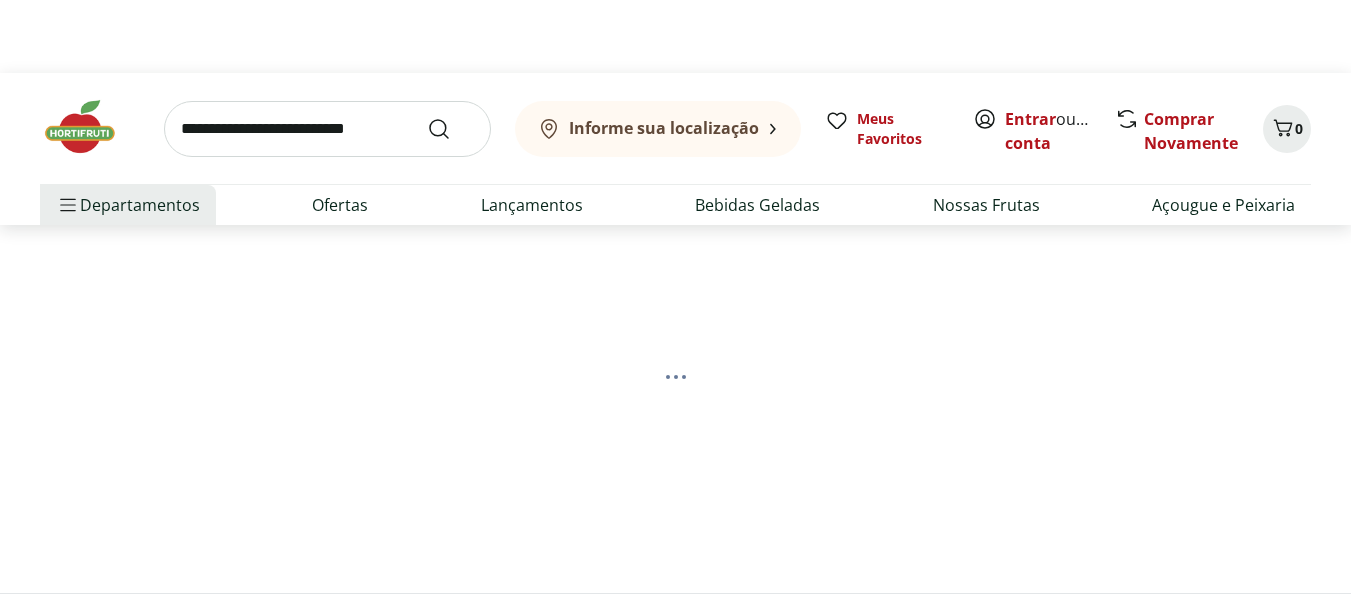 scroll, scrollTop: 0, scrollLeft: 0, axis: both 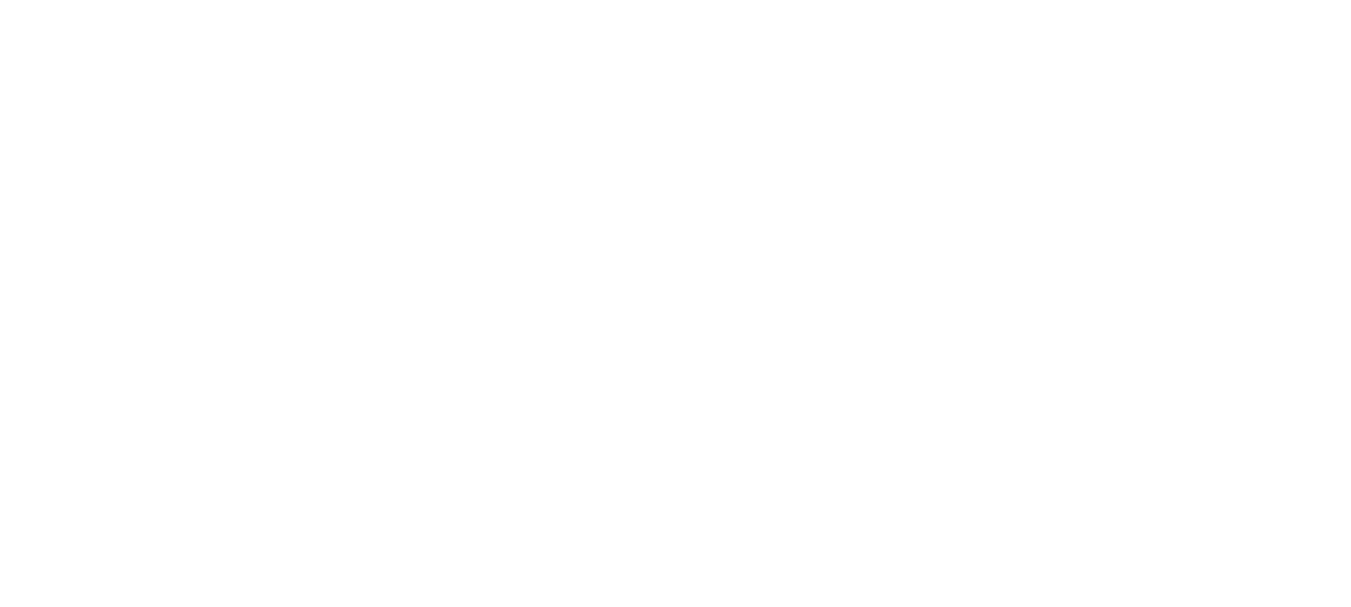 select on "**********" 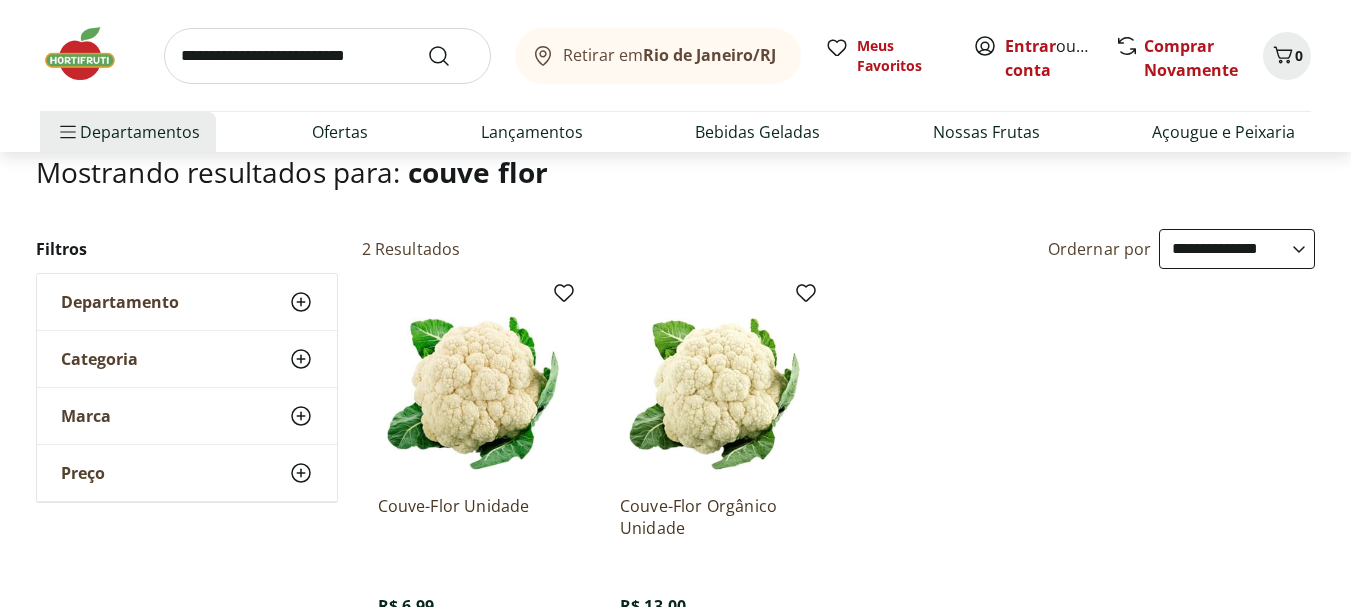 scroll, scrollTop: 300, scrollLeft: 0, axis: vertical 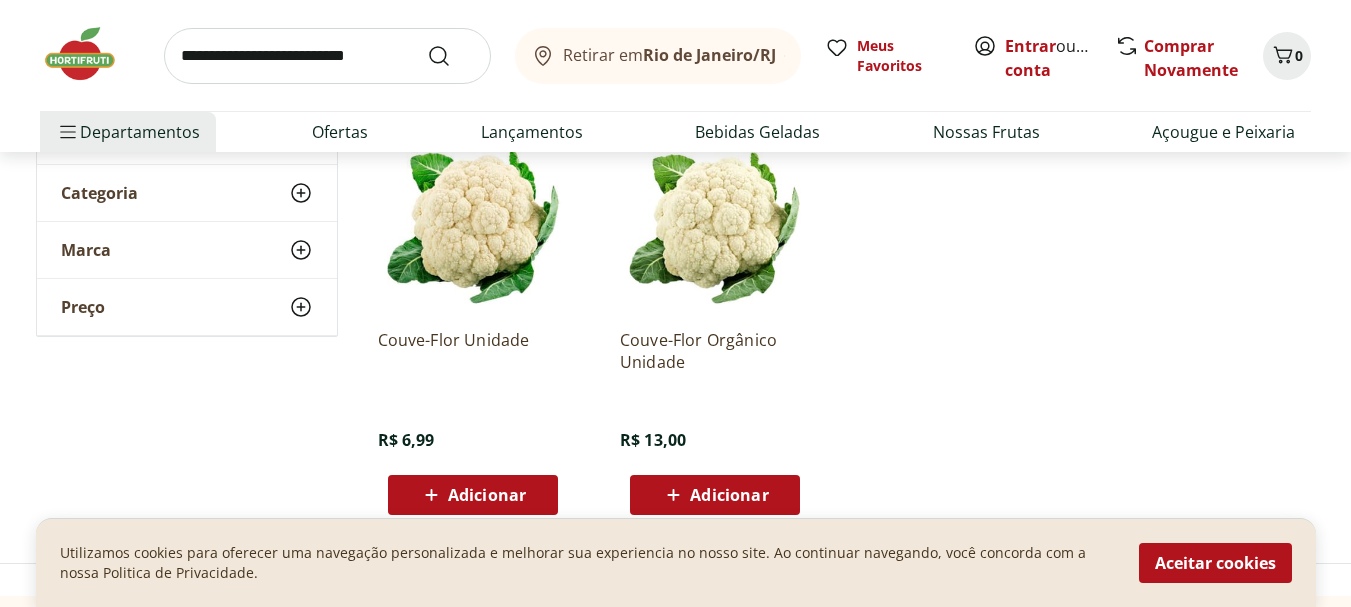 click at bounding box center [327, 56] 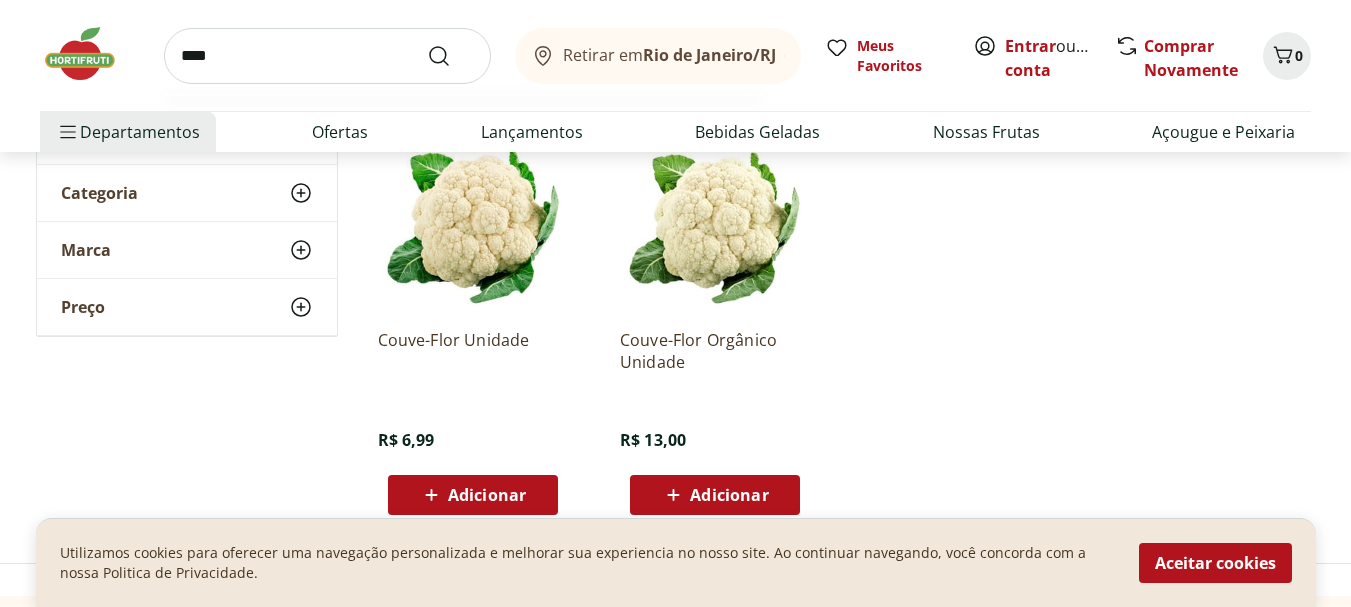 type on "****" 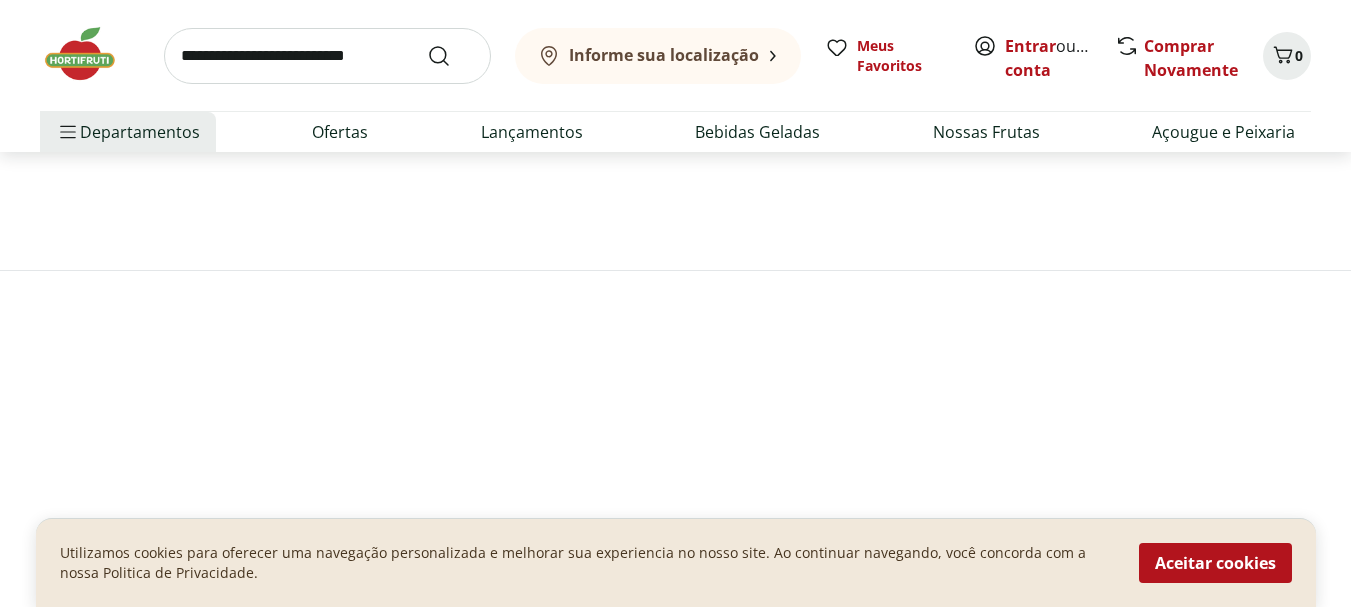 scroll, scrollTop: 0, scrollLeft: 0, axis: both 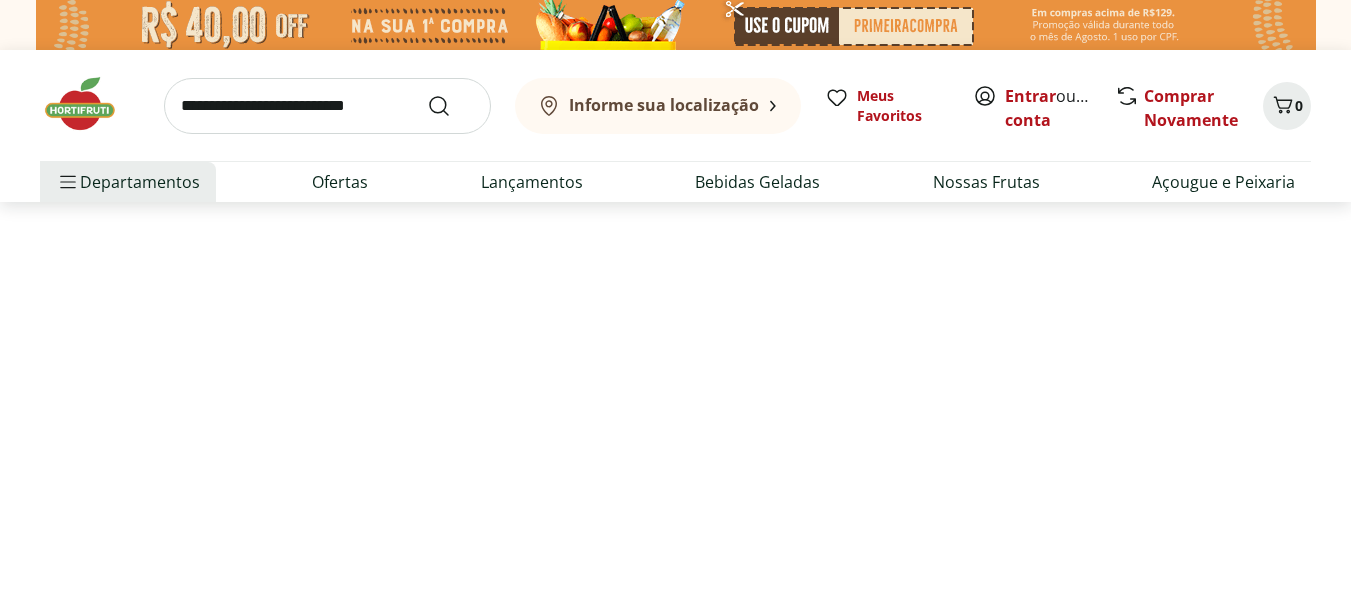 select on "**********" 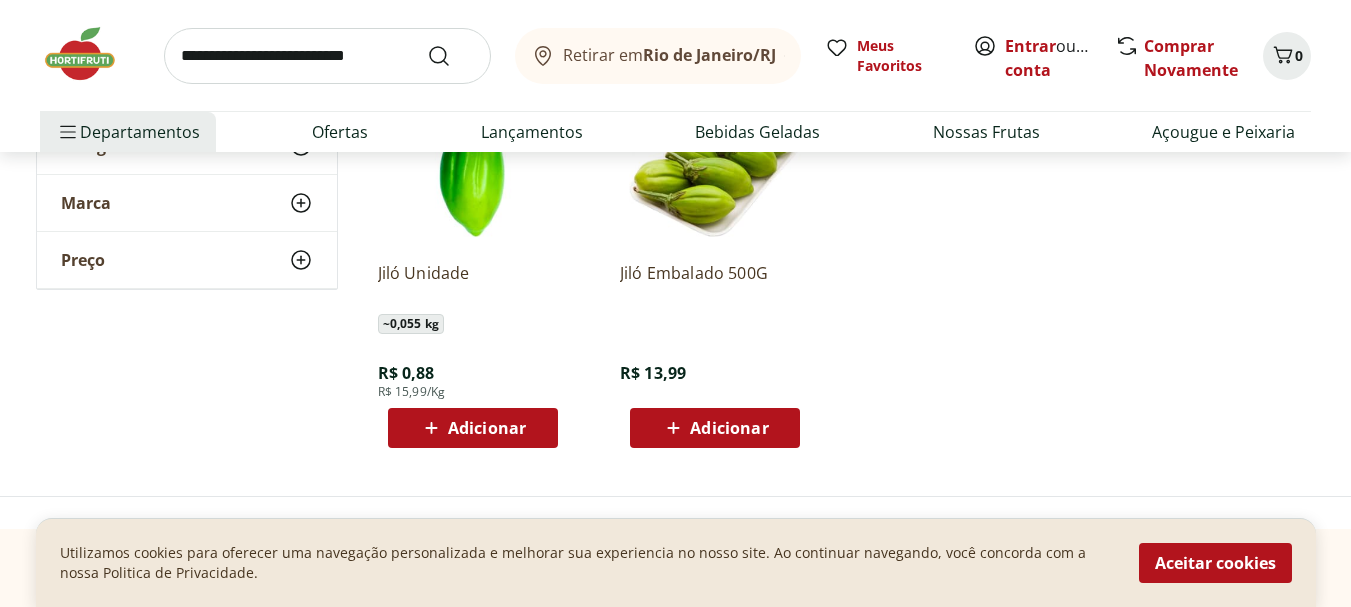 scroll, scrollTop: 700, scrollLeft: 0, axis: vertical 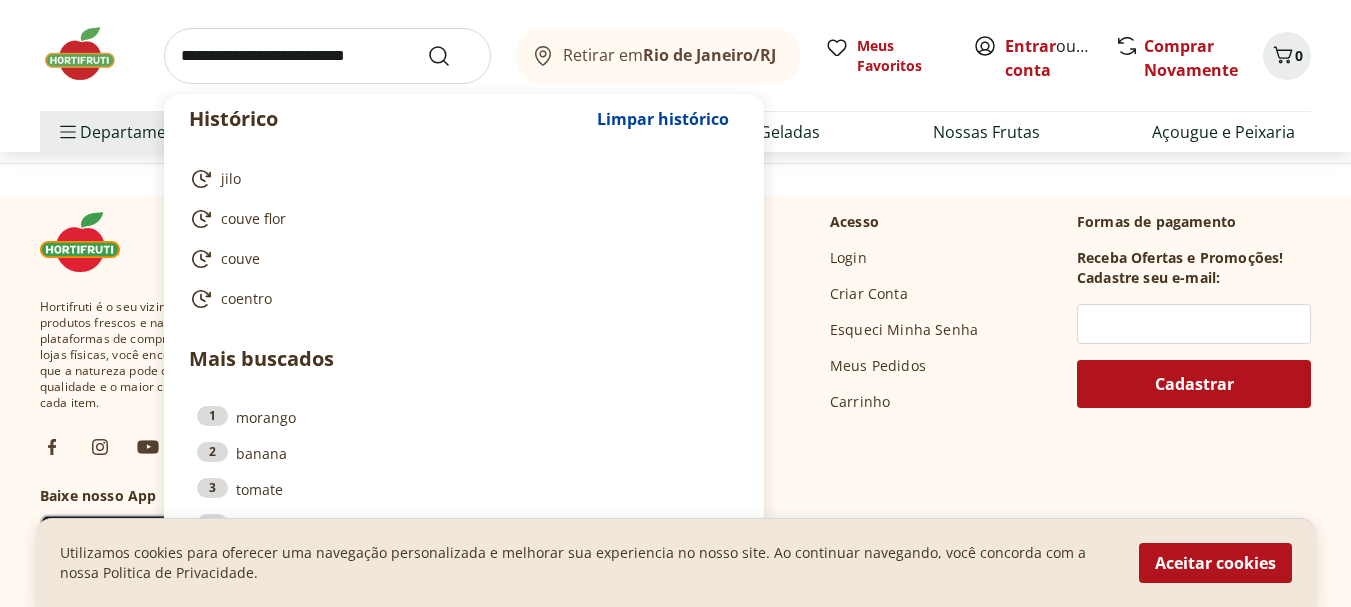 click at bounding box center (327, 56) 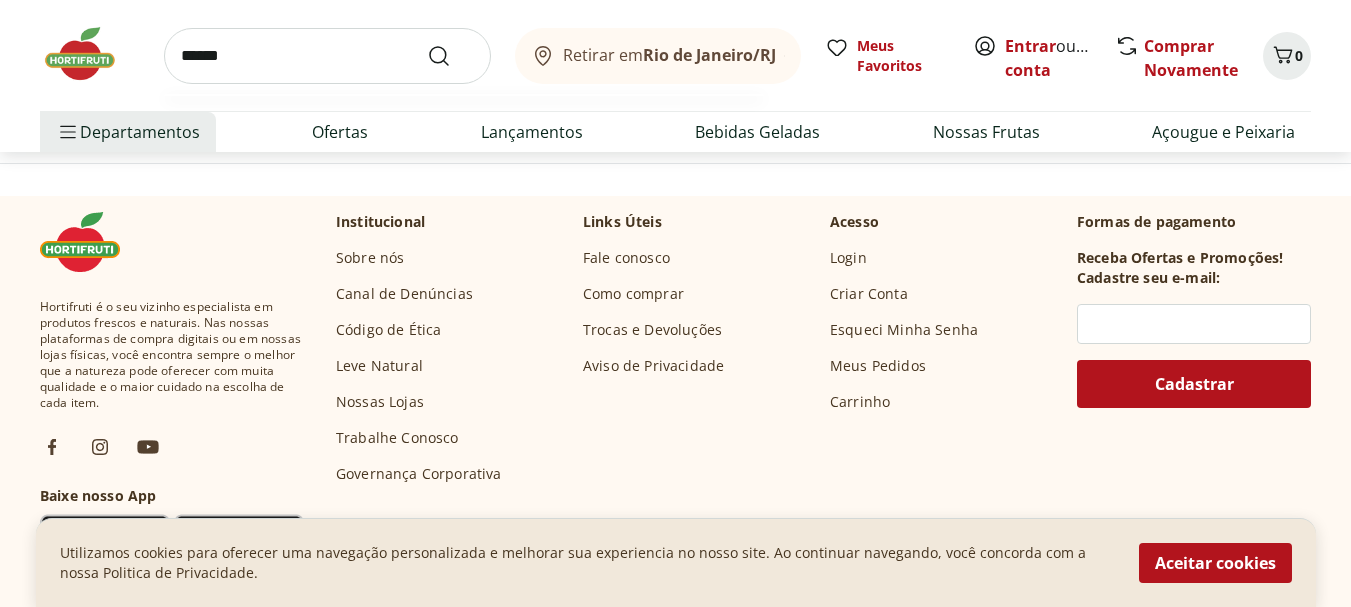 type on "******" 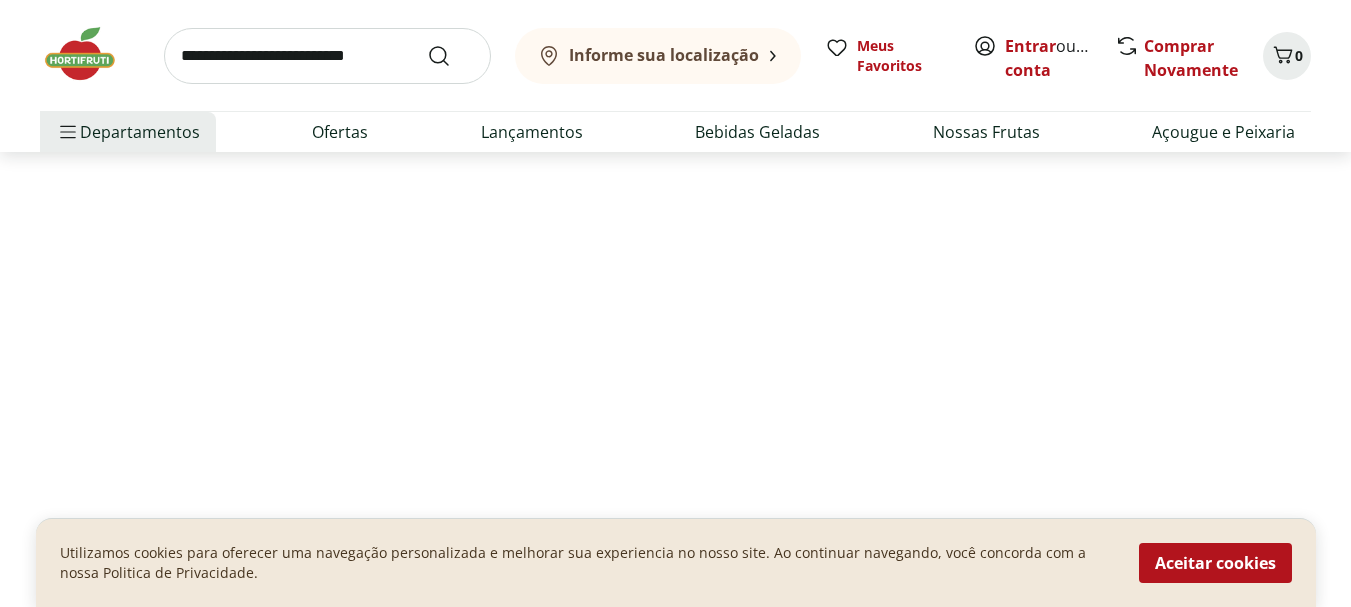 scroll, scrollTop: 0, scrollLeft: 0, axis: both 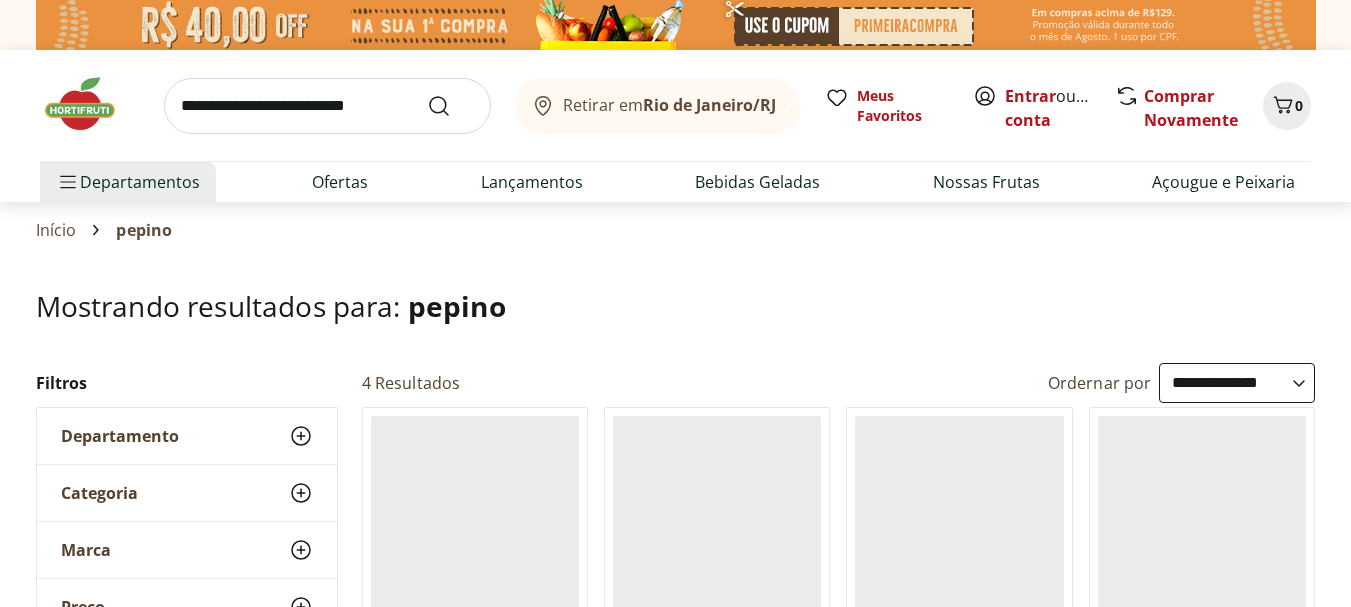 select on "**********" 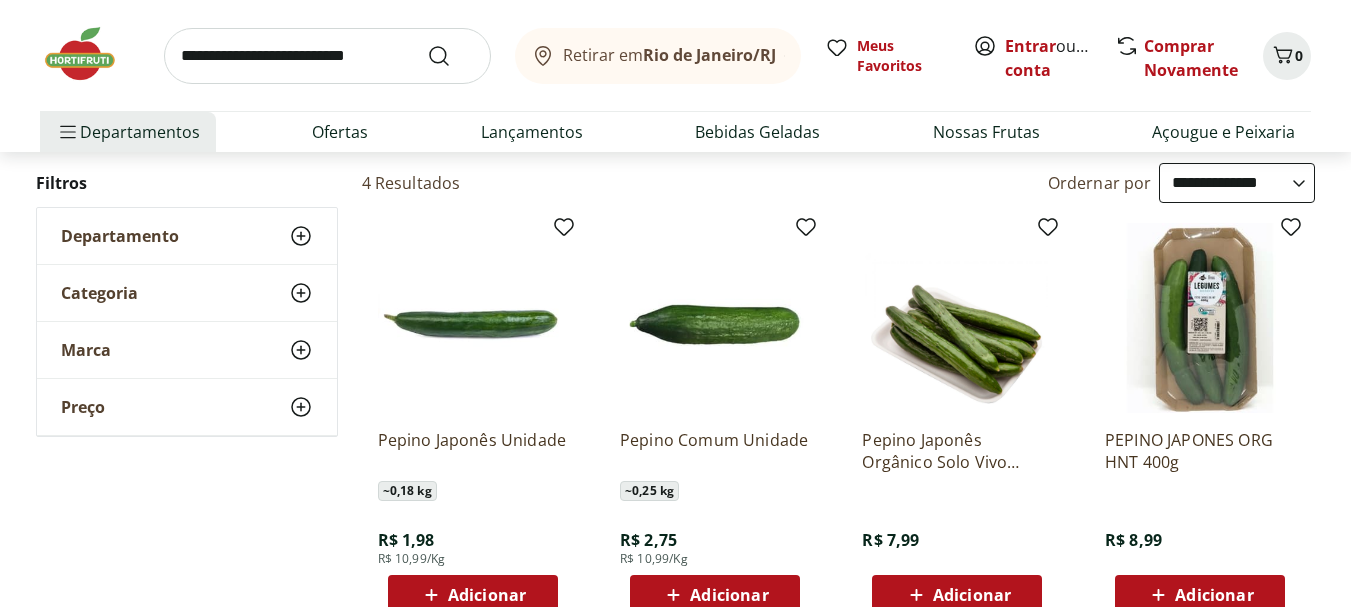 scroll, scrollTop: 300, scrollLeft: 0, axis: vertical 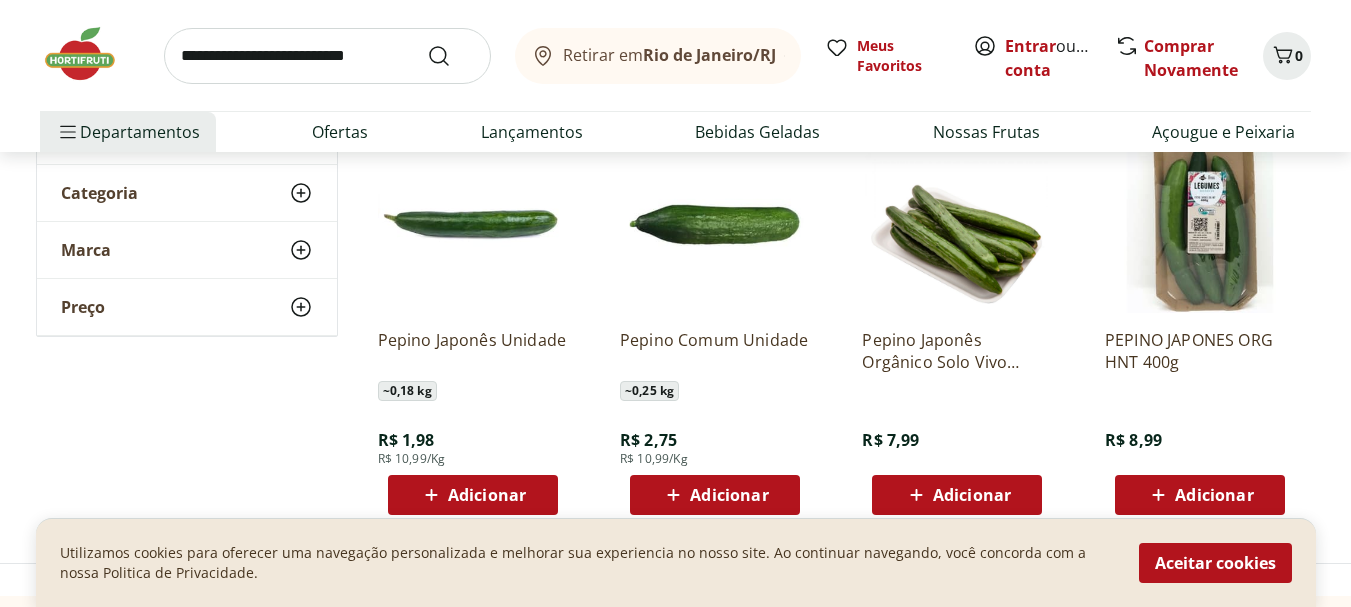 click at bounding box center [327, 56] 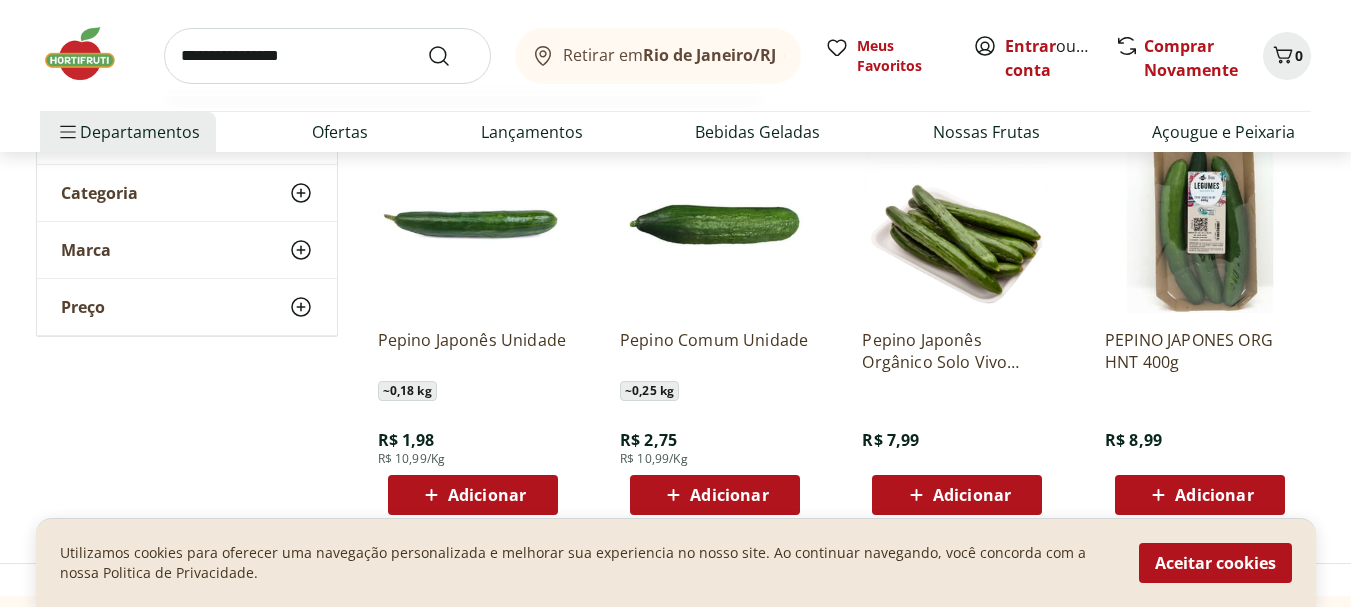 type on "**********" 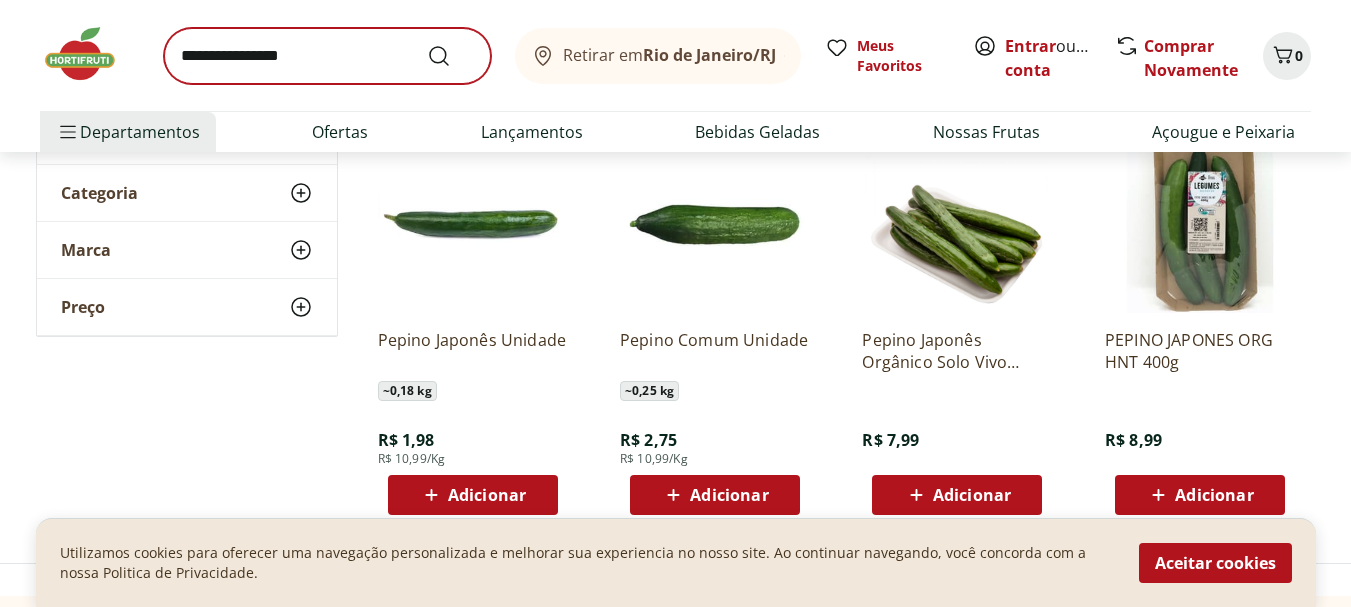 scroll, scrollTop: 0, scrollLeft: 0, axis: both 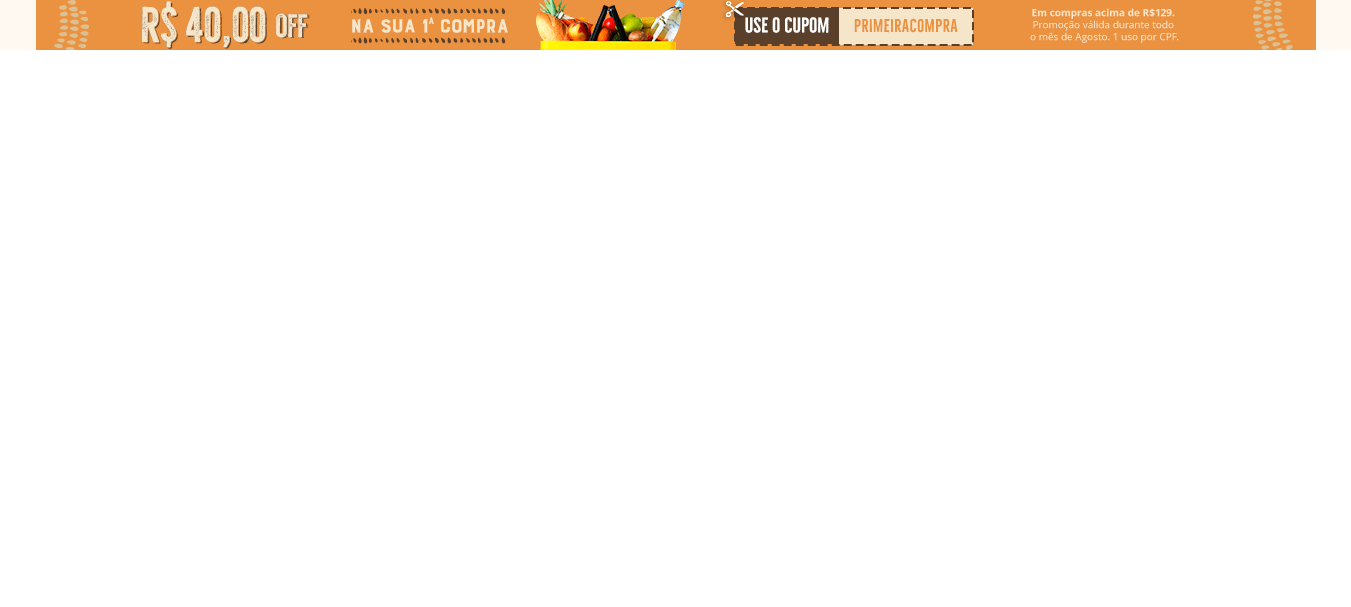 select on "**********" 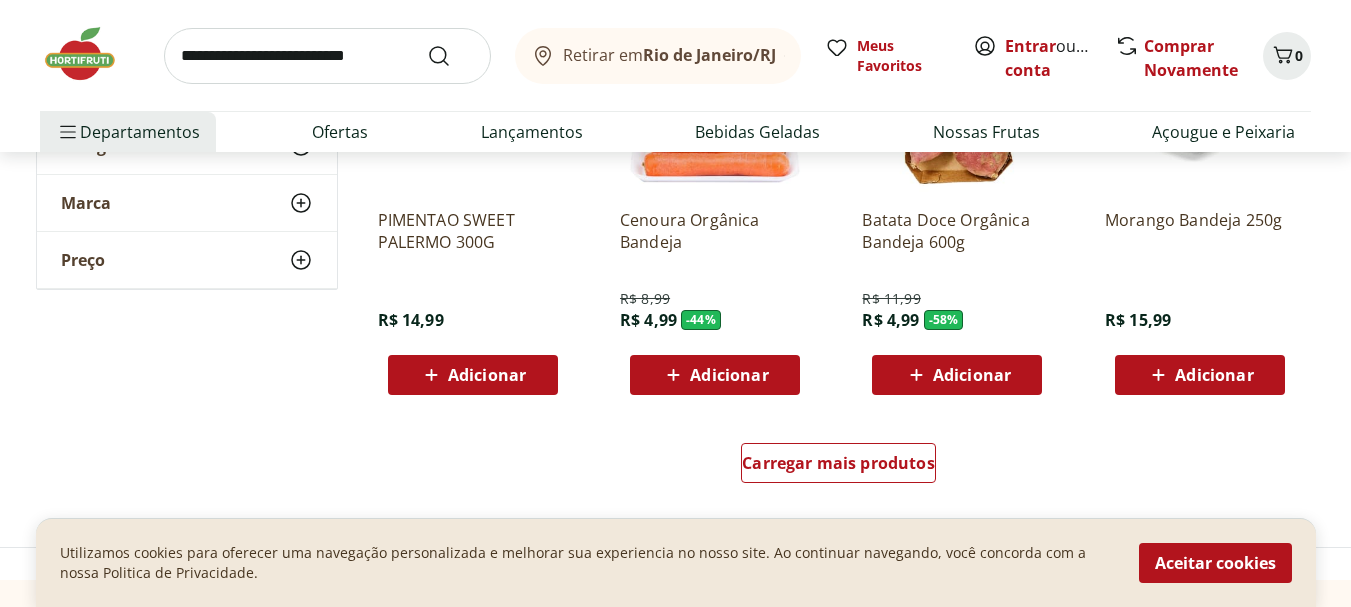 scroll, scrollTop: 1400, scrollLeft: 0, axis: vertical 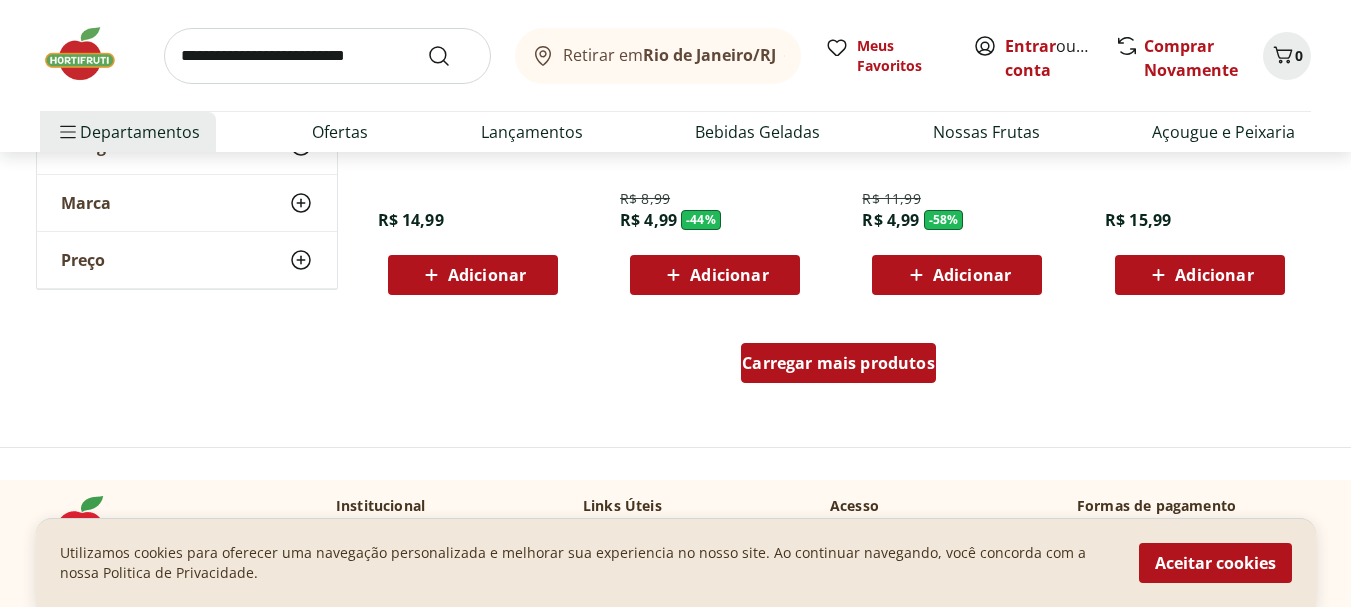 click on "Carregar mais produtos" at bounding box center (838, 363) 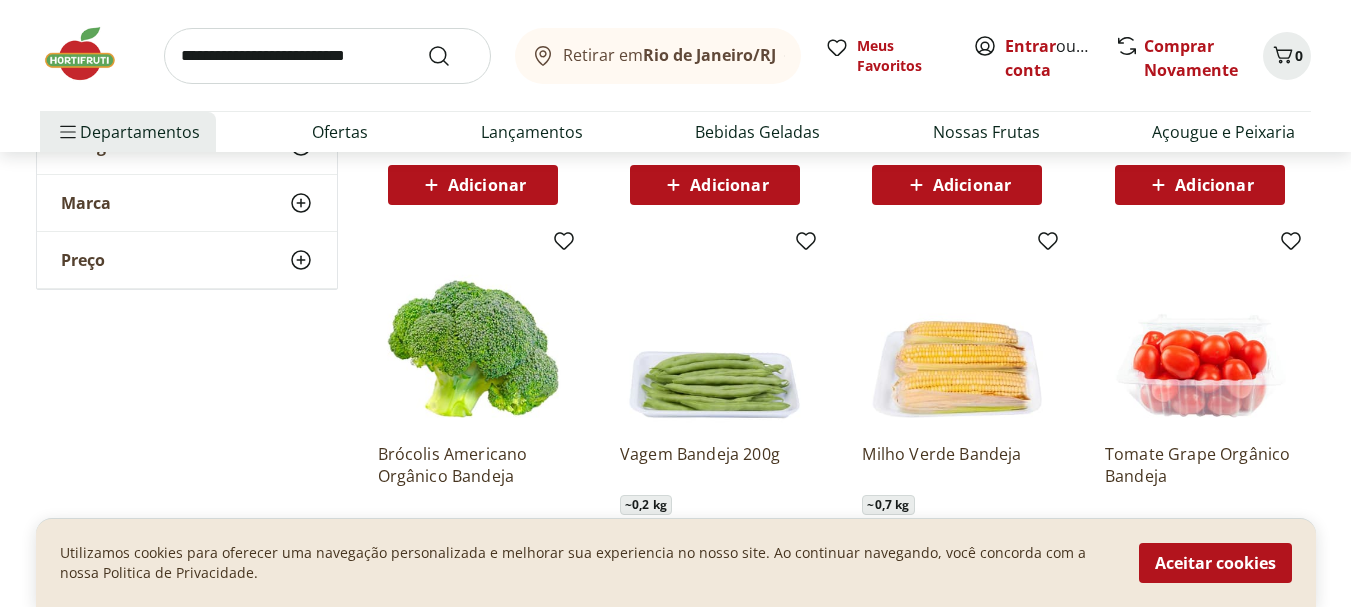 scroll, scrollTop: 1531, scrollLeft: 0, axis: vertical 